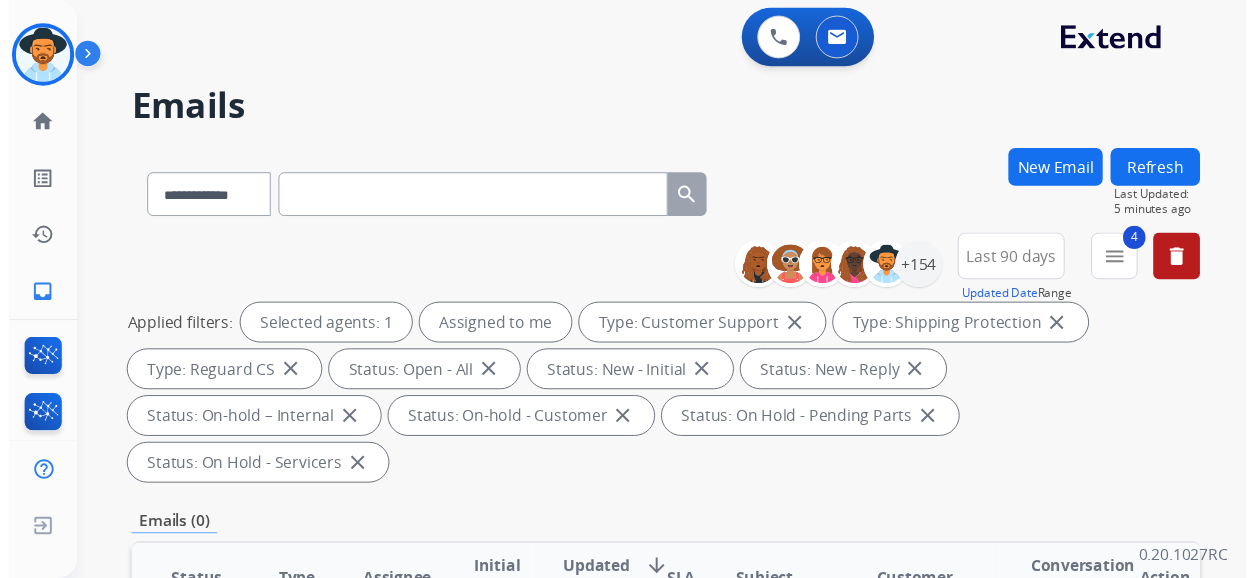 scroll, scrollTop: 0, scrollLeft: 0, axis: both 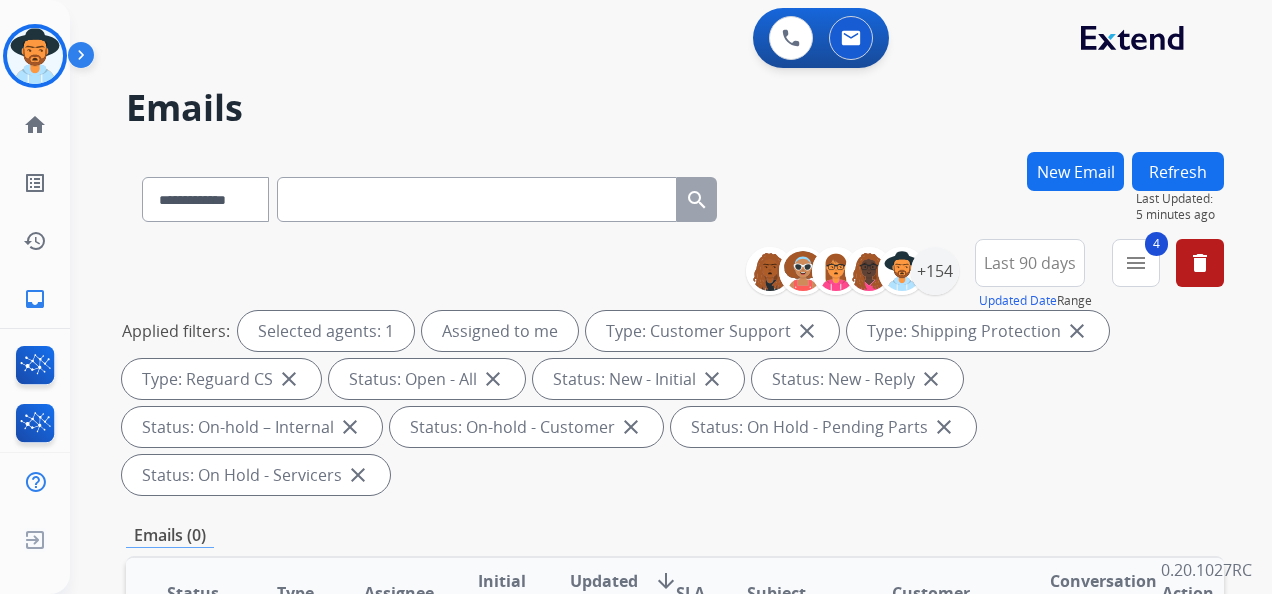 click on "New Email" at bounding box center (1075, 171) 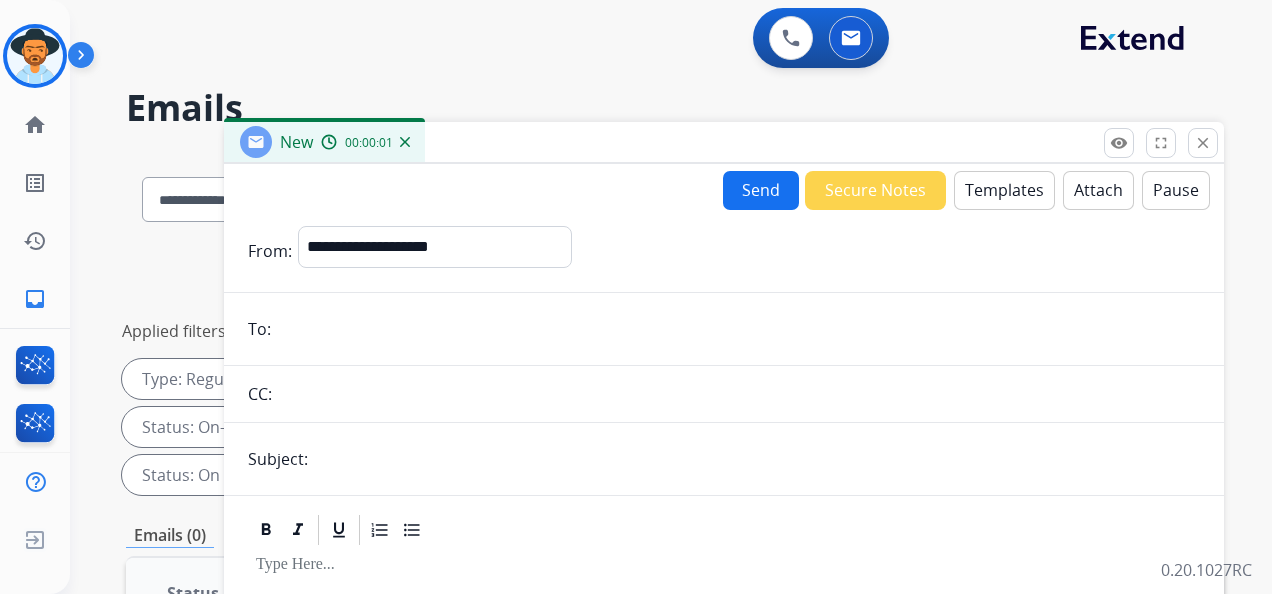 click at bounding box center [738, 329] 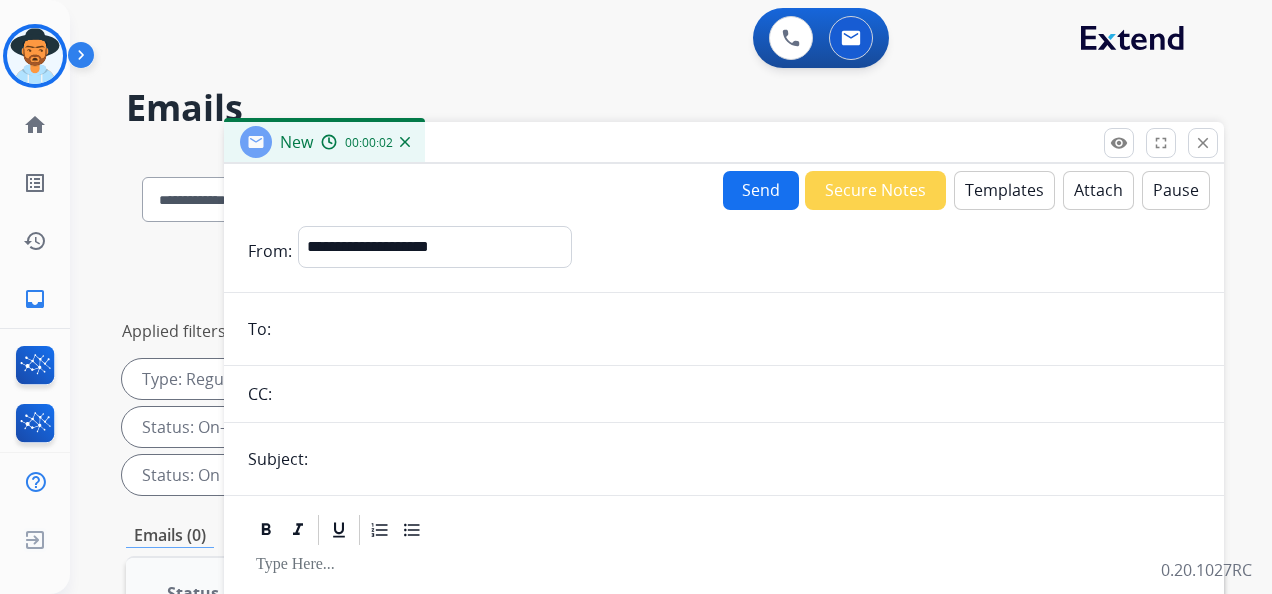 paste on "**********" 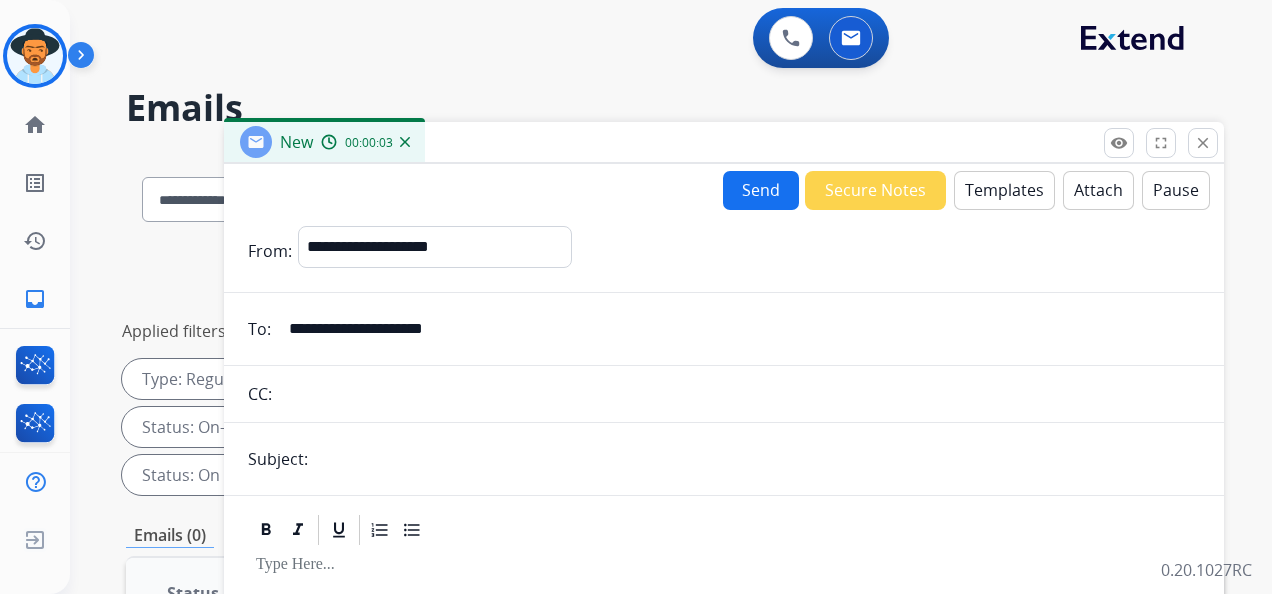 type on "**********" 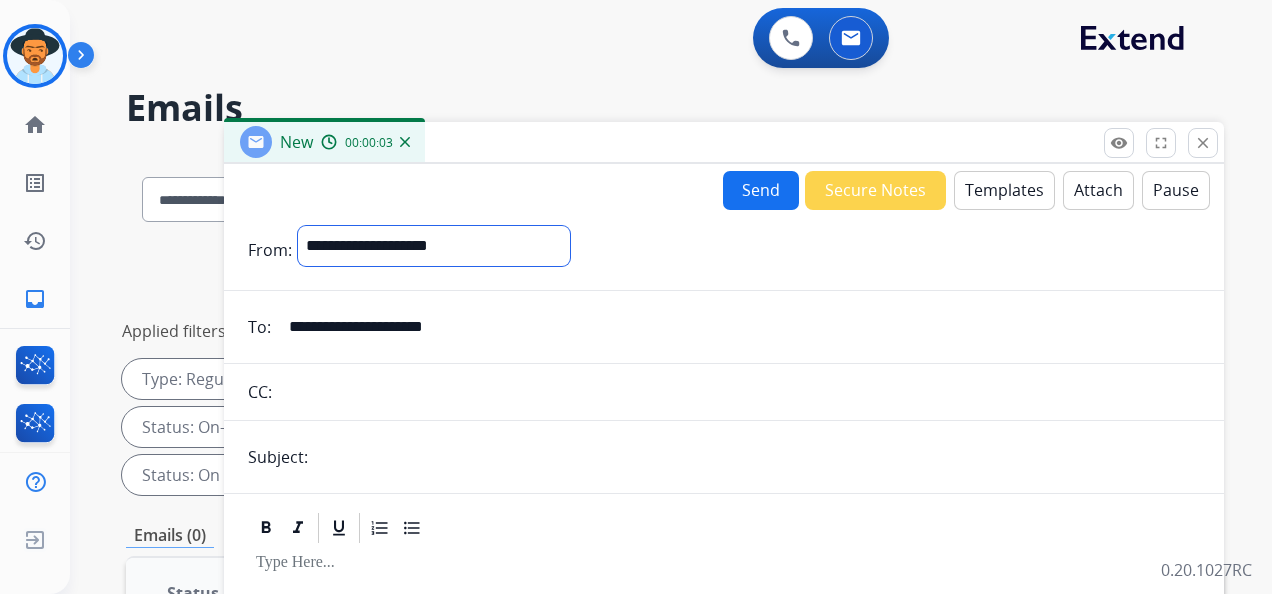 click on "**********" at bounding box center [434, 246] 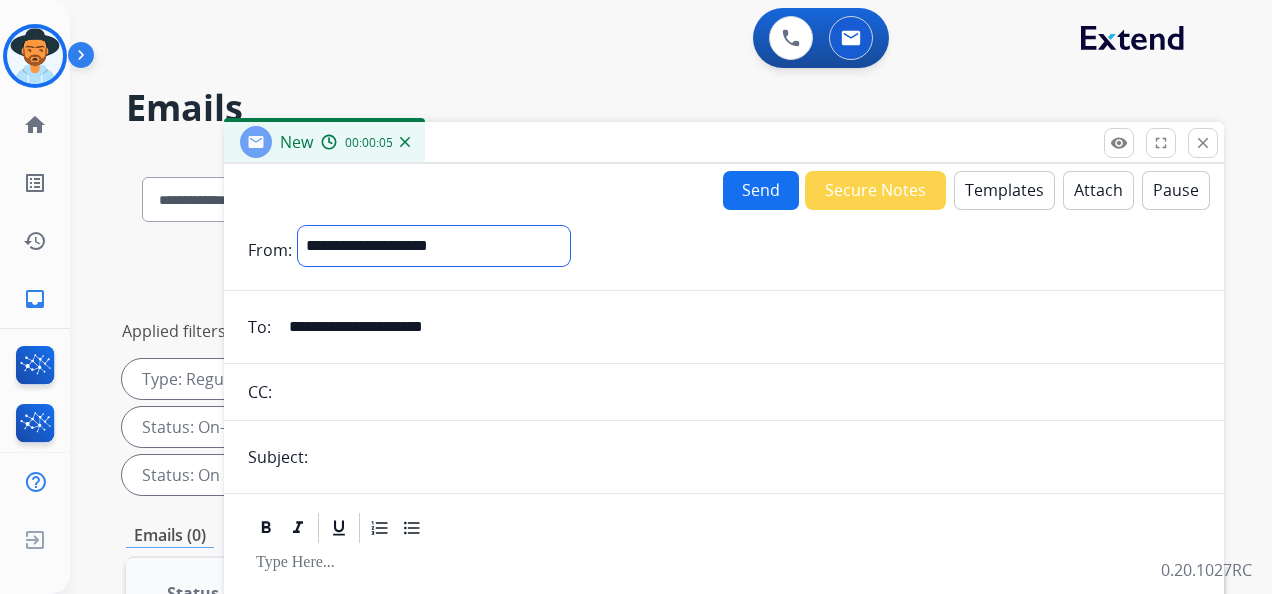 select on "**********" 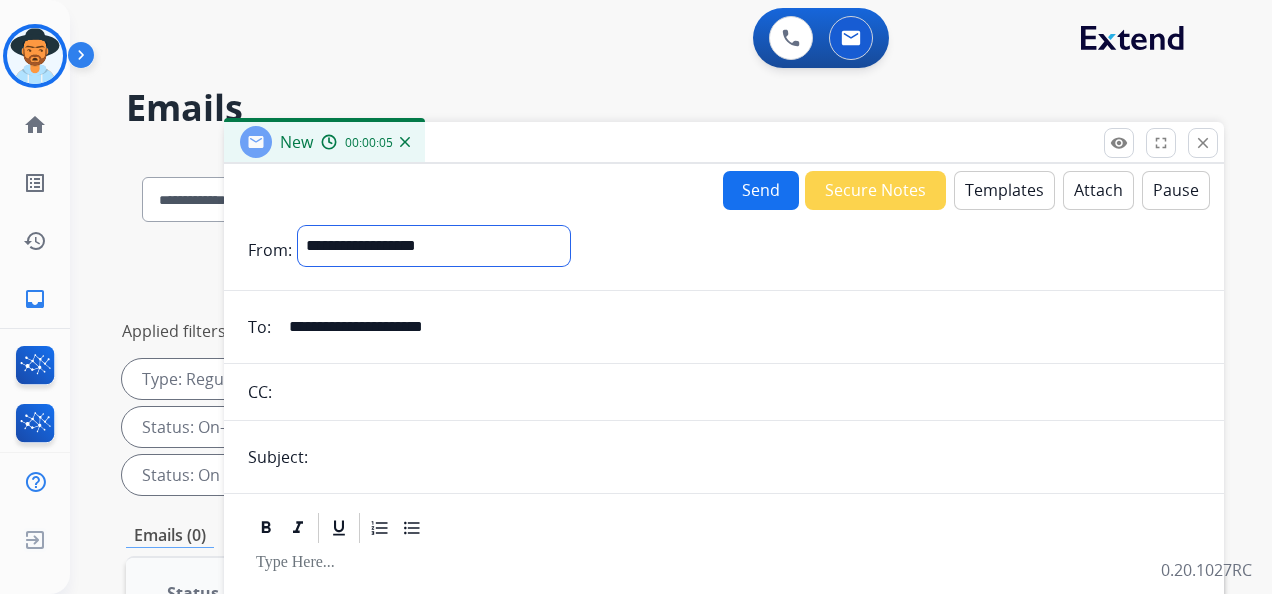 click on "**********" at bounding box center (434, 246) 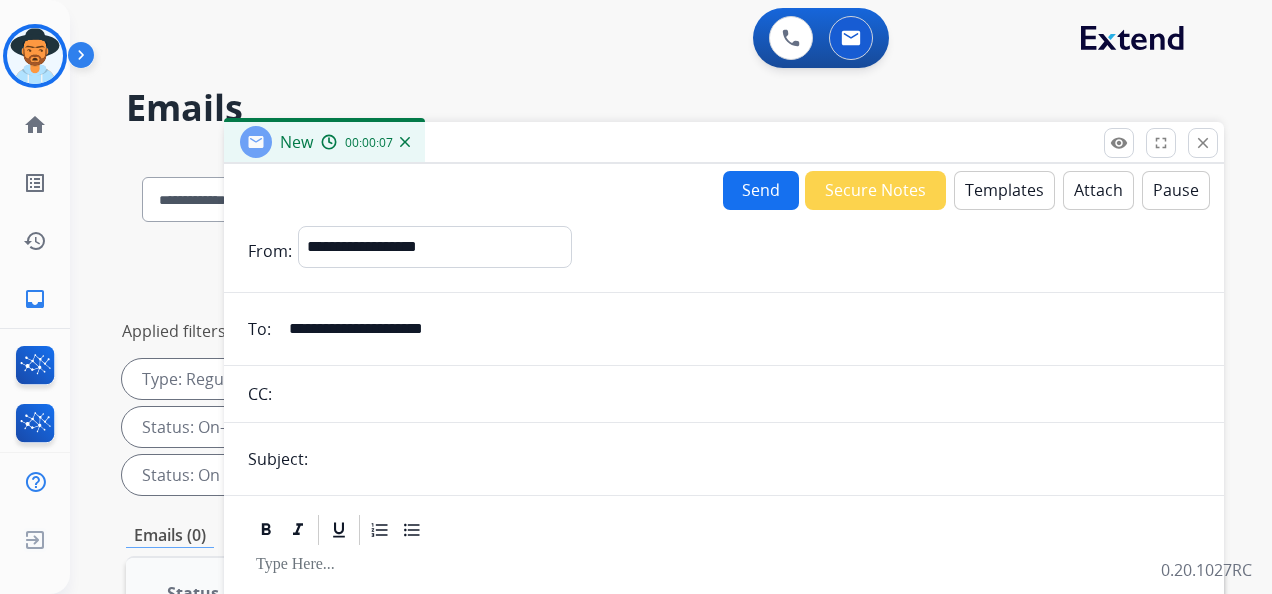click on "Templates" at bounding box center [1004, 190] 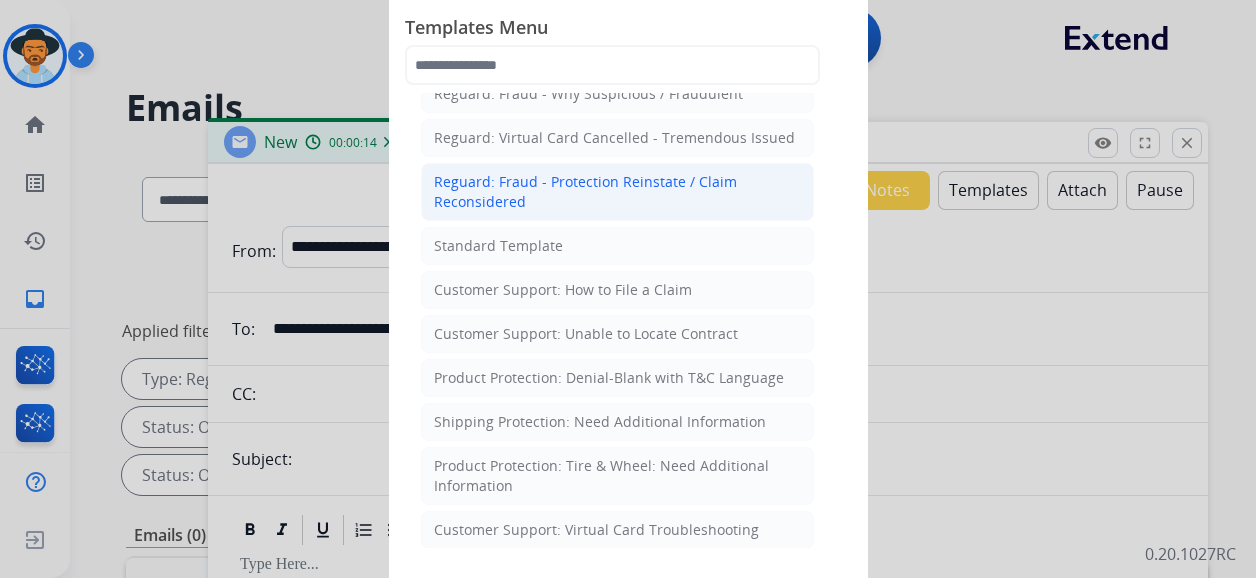 scroll, scrollTop: 300, scrollLeft: 0, axis: vertical 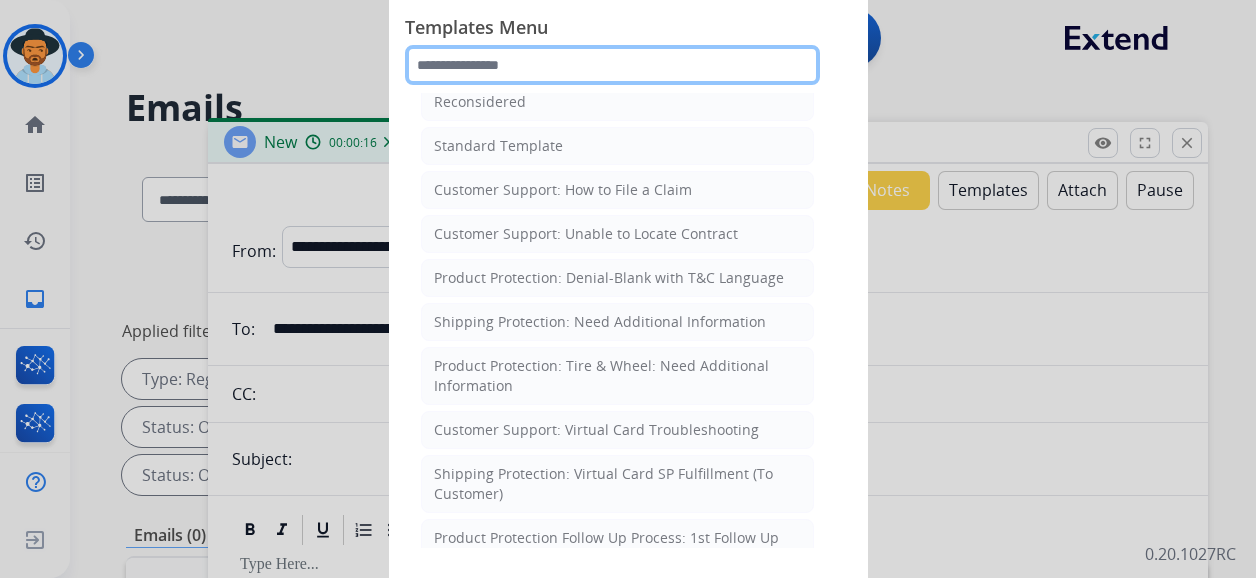 click 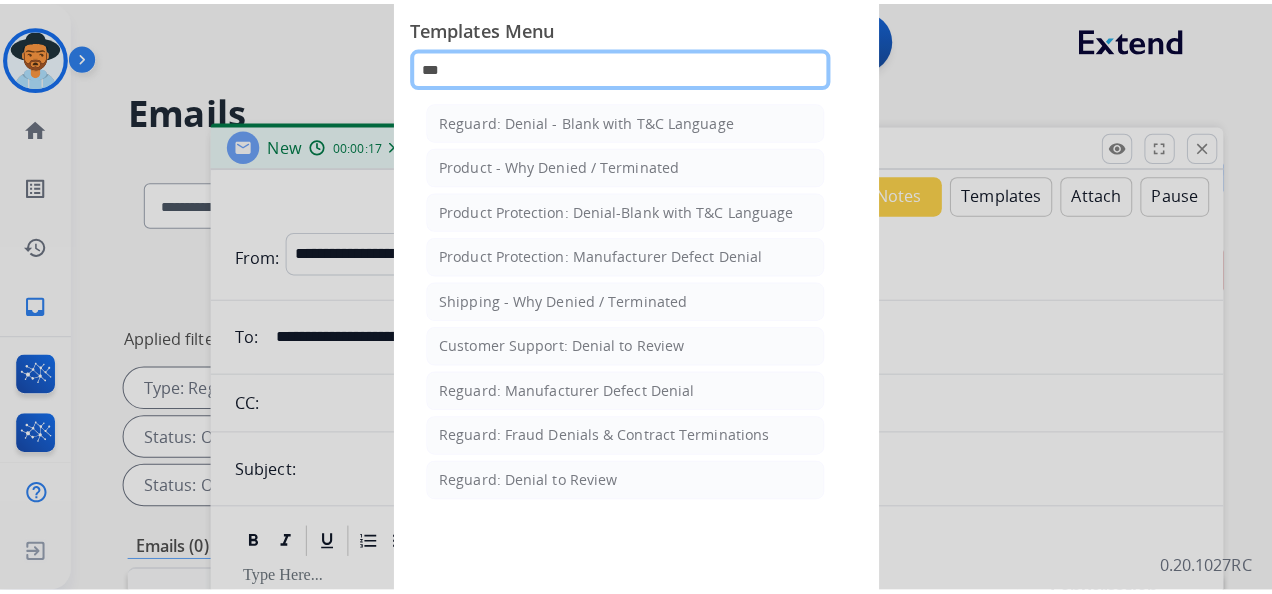scroll, scrollTop: 0, scrollLeft: 0, axis: both 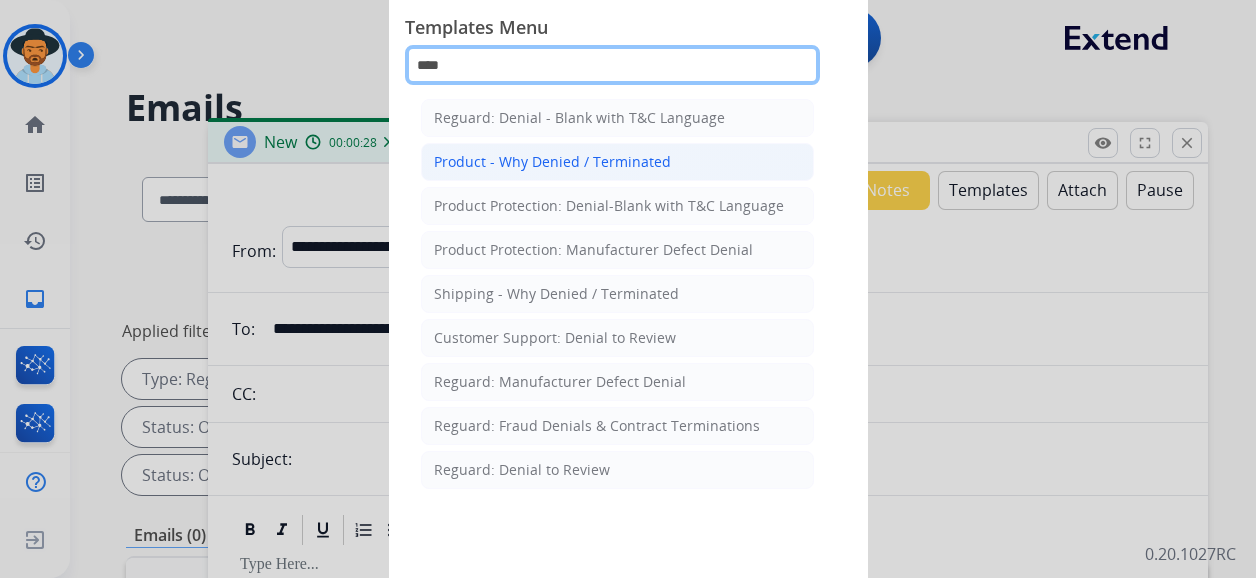 type on "****" 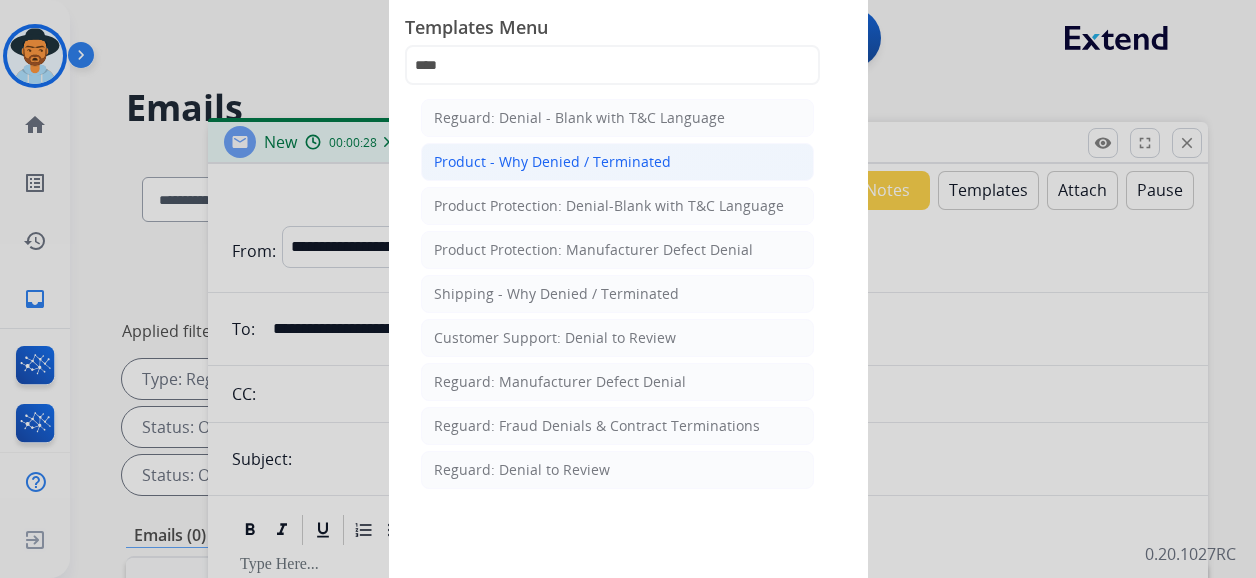 click on "Product - Why Denied / Terminated" 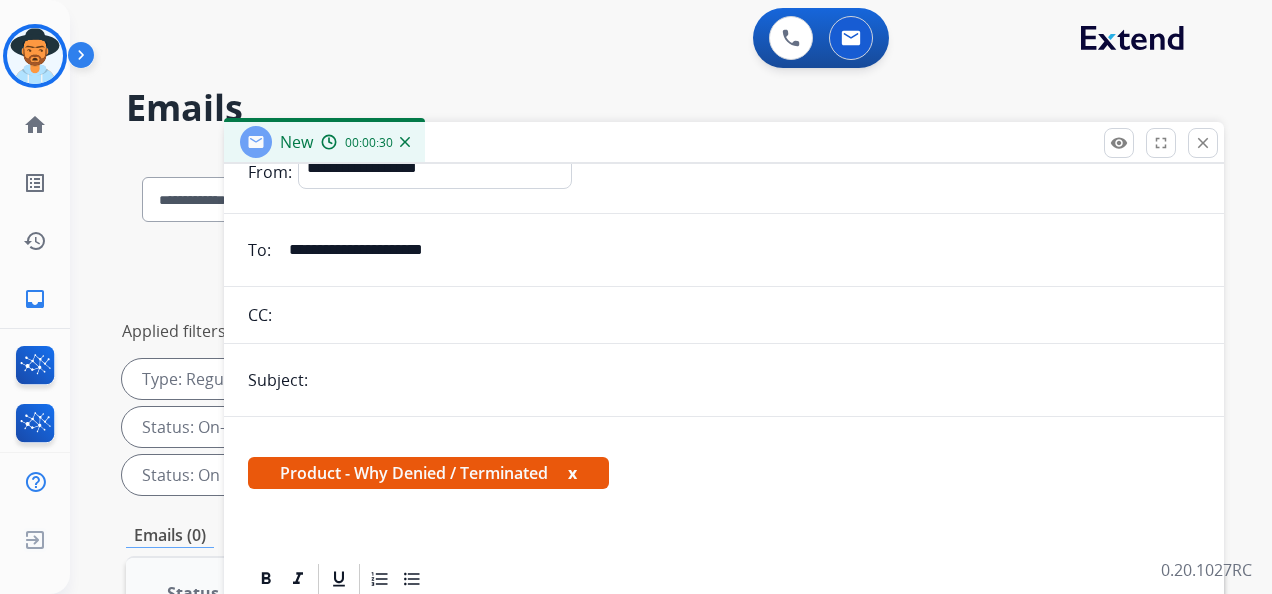 scroll, scrollTop: 190, scrollLeft: 0, axis: vertical 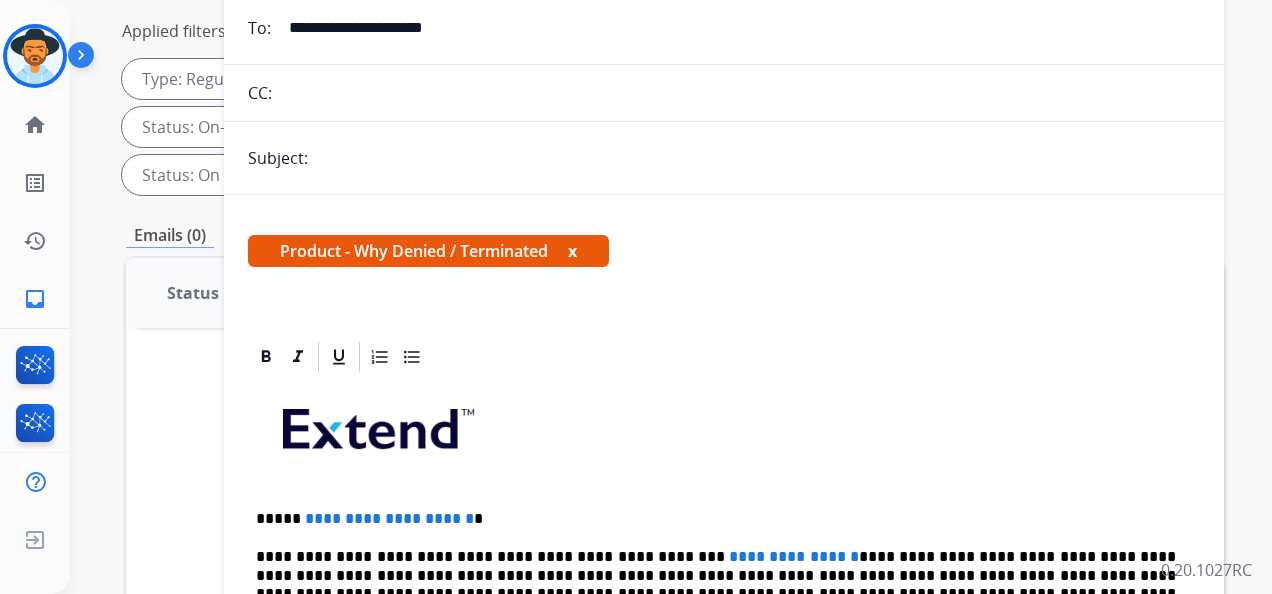 click on "x" at bounding box center [572, 251] 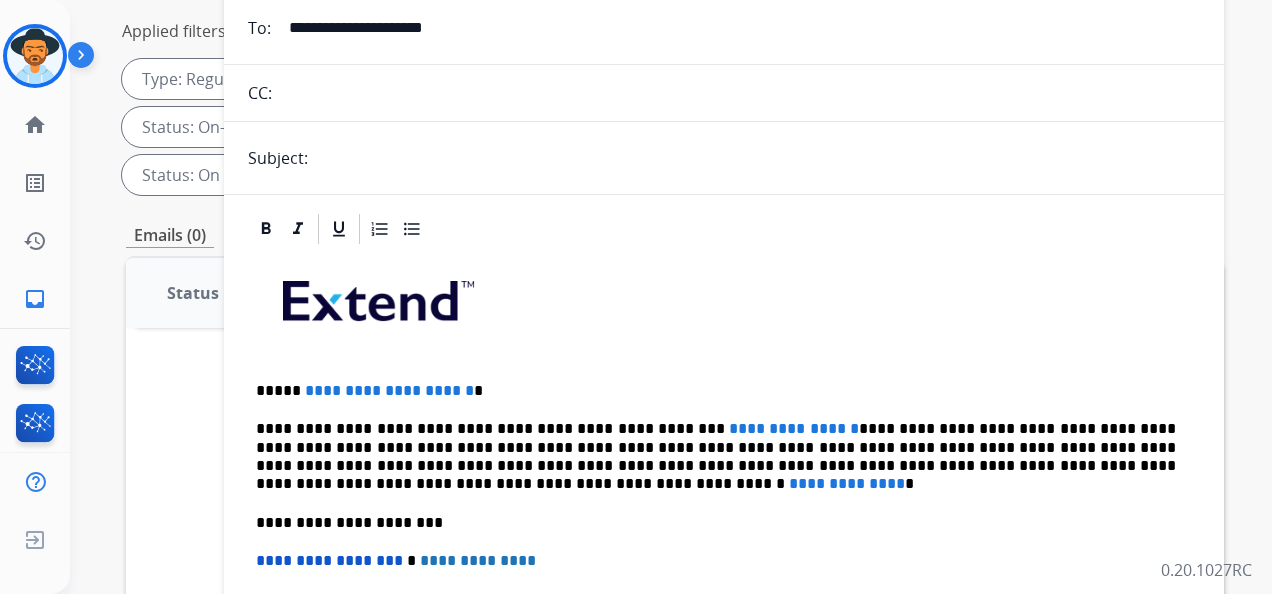 drag, startPoint x: 242, startPoint y: 380, endPoint x: 356, endPoint y: 416, distance: 119.54916 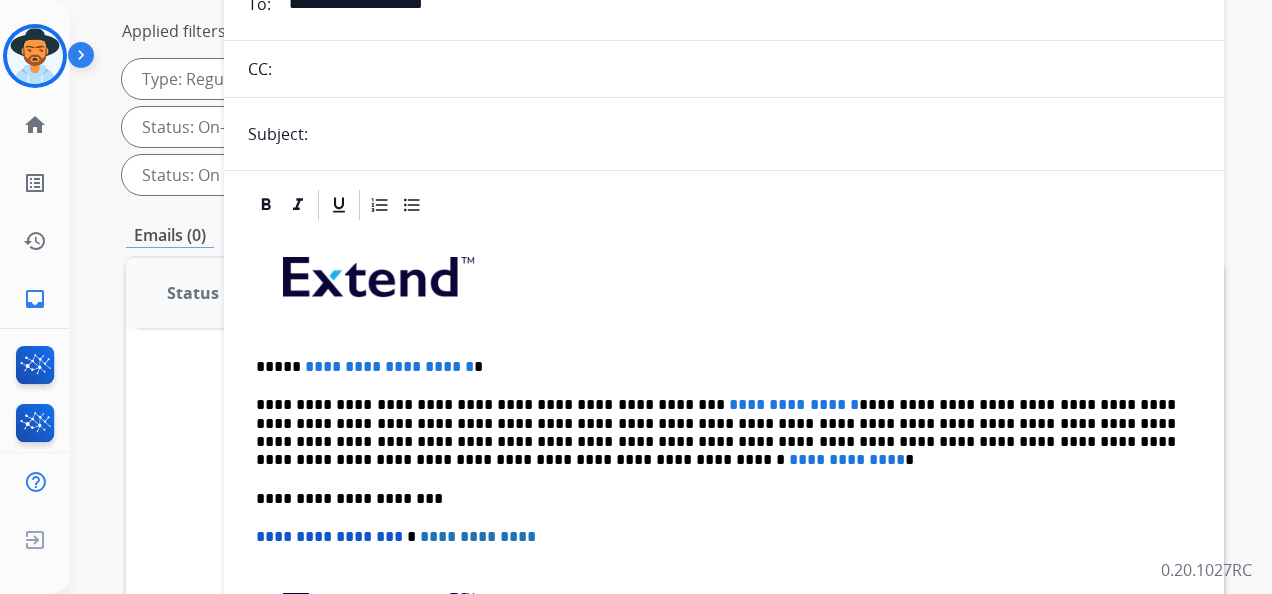 scroll, scrollTop: 62, scrollLeft: 0, axis: vertical 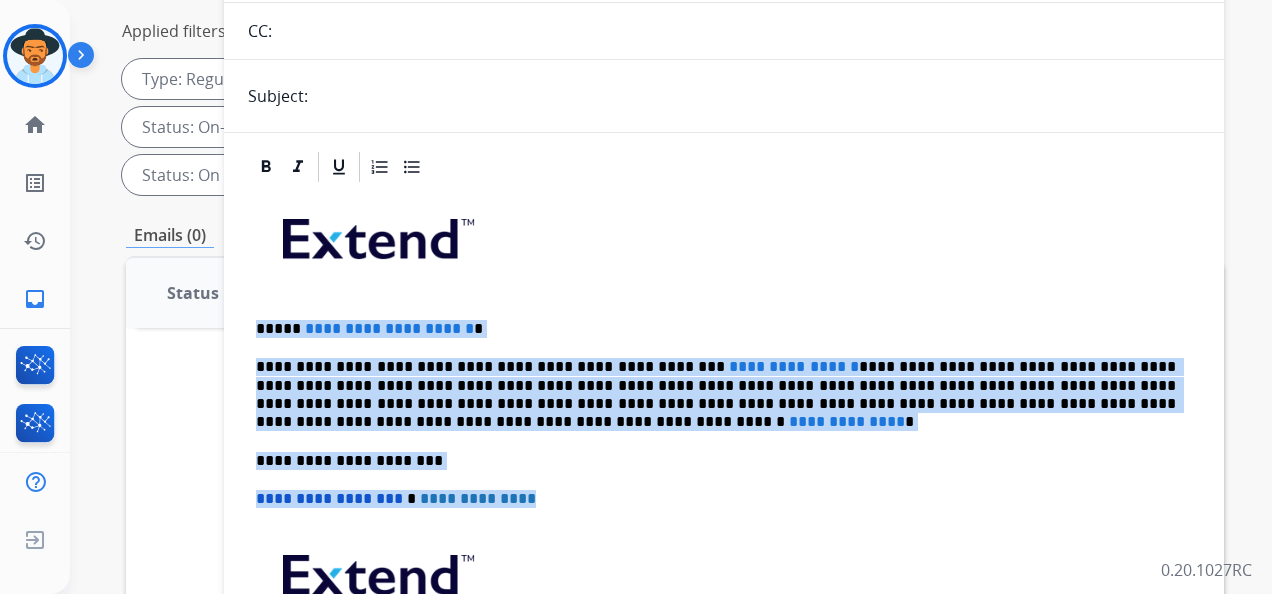 drag, startPoint x: 556, startPoint y: 508, endPoint x: 276, endPoint y: 303, distance: 347.02304 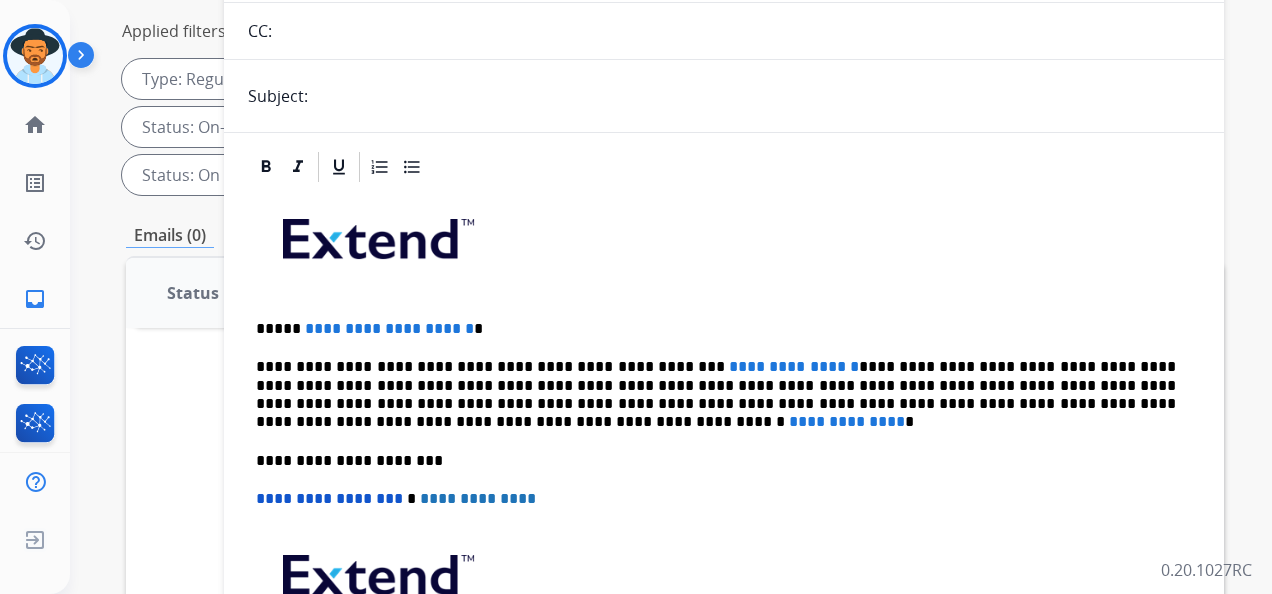 scroll, scrollTop: 0, scrollLeft: 0, axis: both 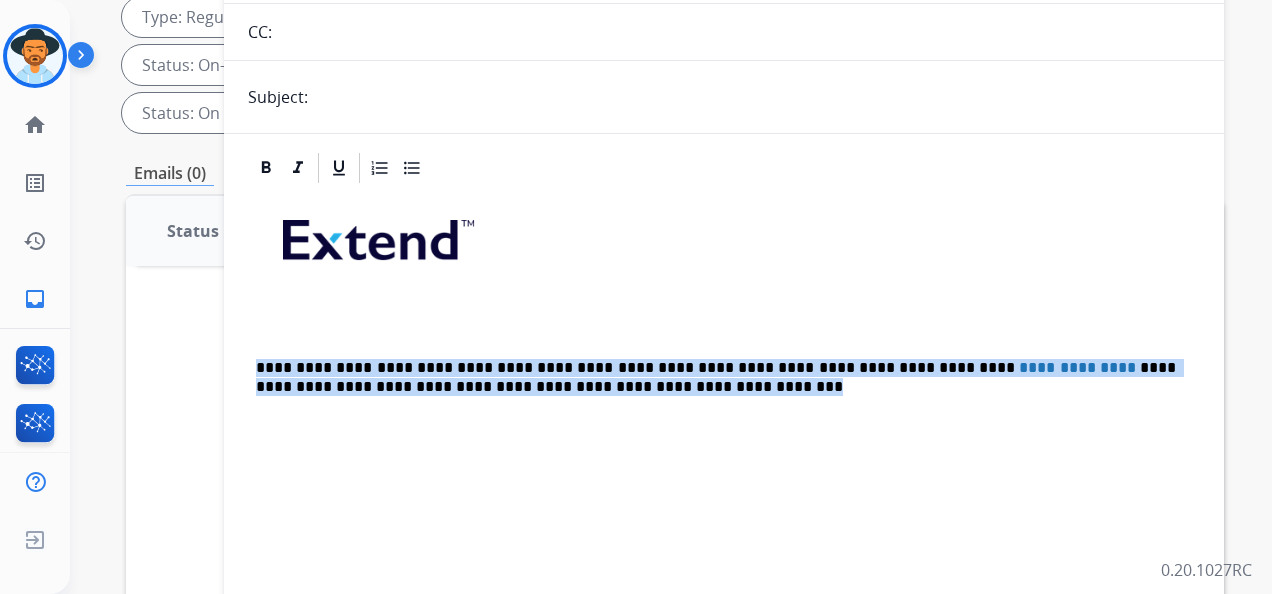 drag, startPoint x: 650, startPoint y: 386, endPoint x: 256, endPoint y: 330, distance: 397.9598 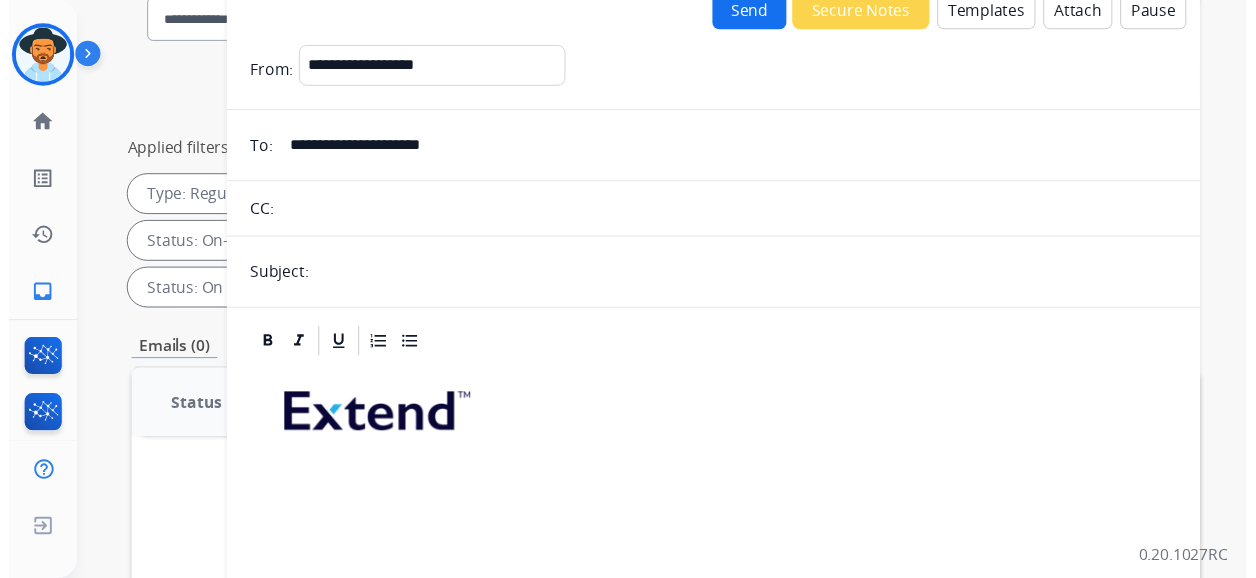 scroll, scrollTop: 0, scrollLeft: 0, axis: both 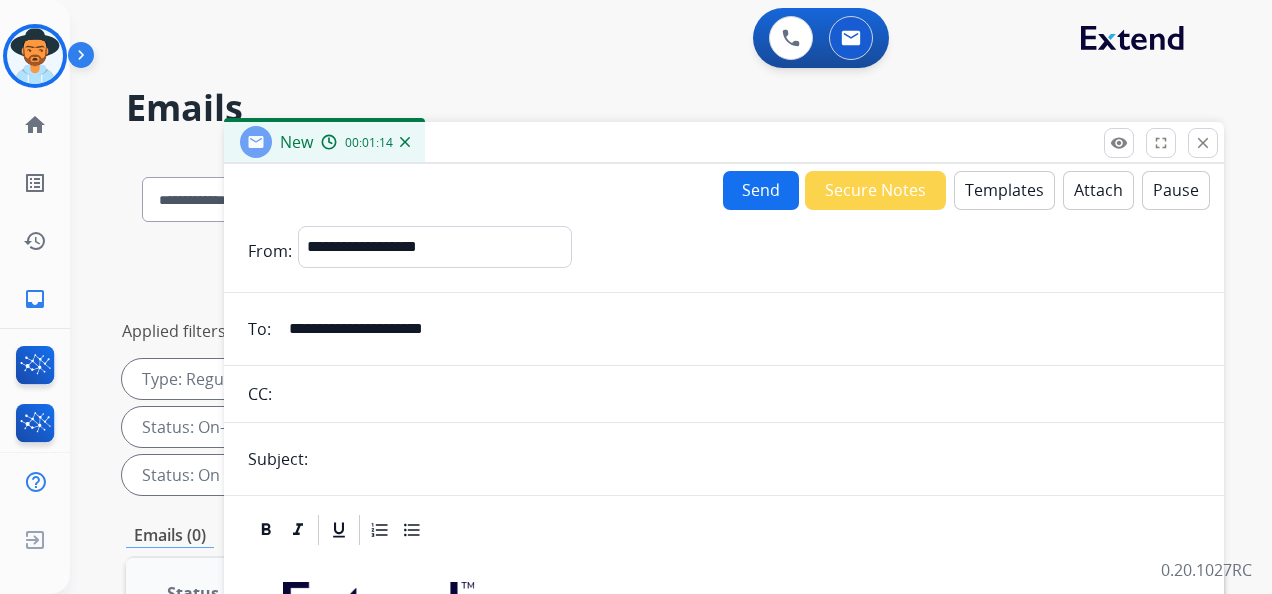 click on "Templates" at bounding box center [1004, 190] 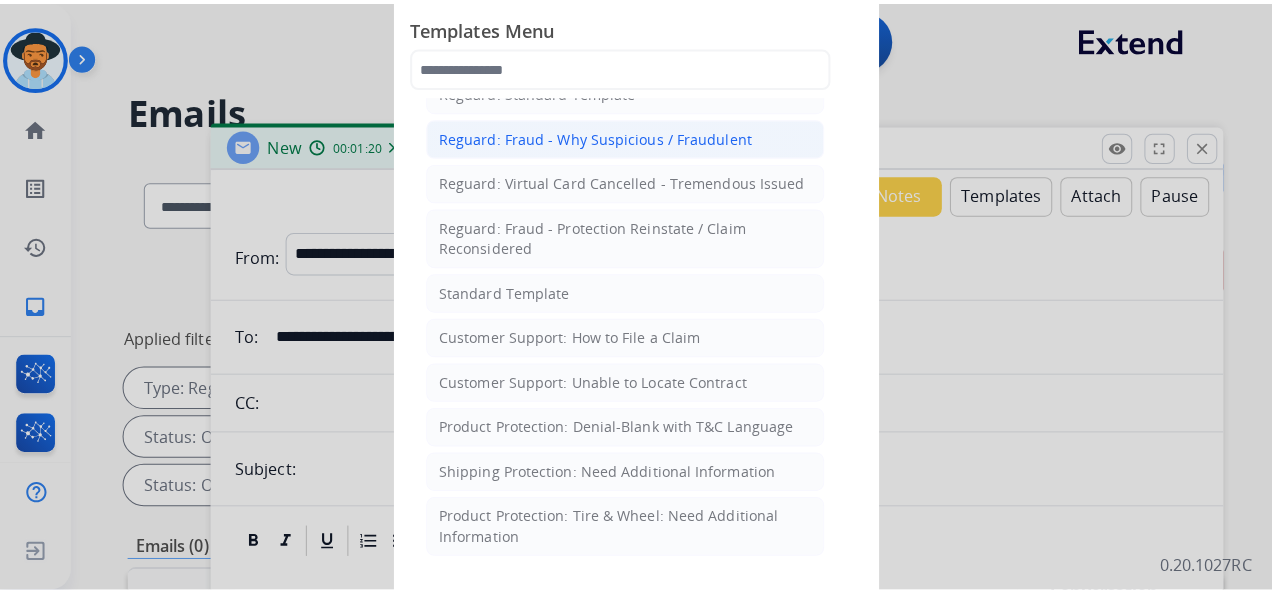 scroll, scrollTop: 200, scrollLeft: 0, axis: vertical 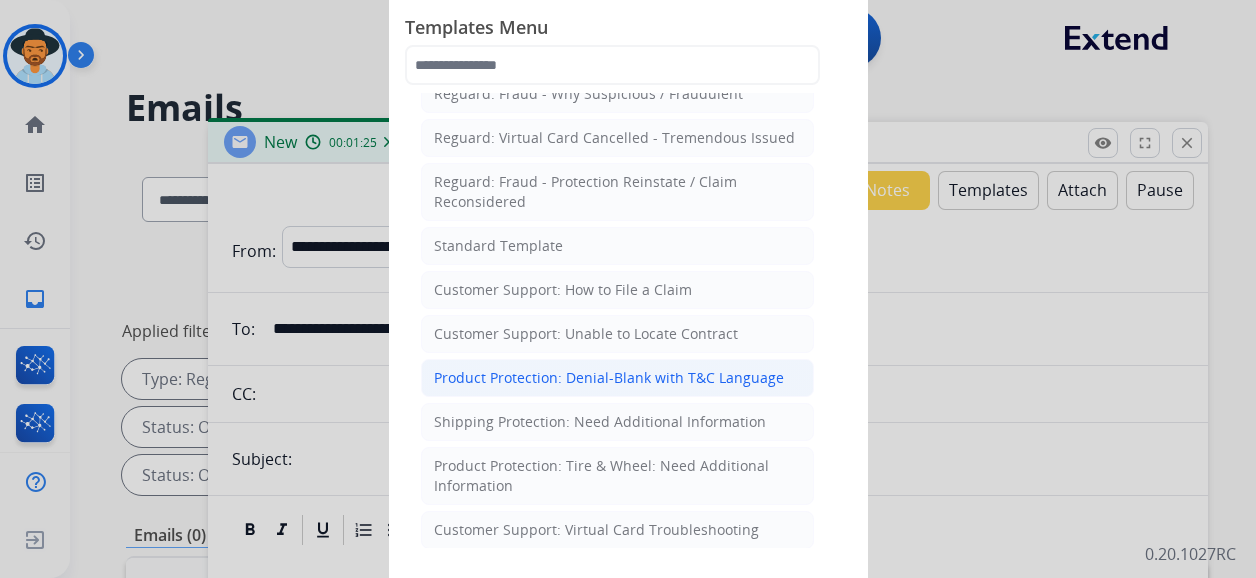 click on "Product Protection: Denial-Blank with T&C Language" 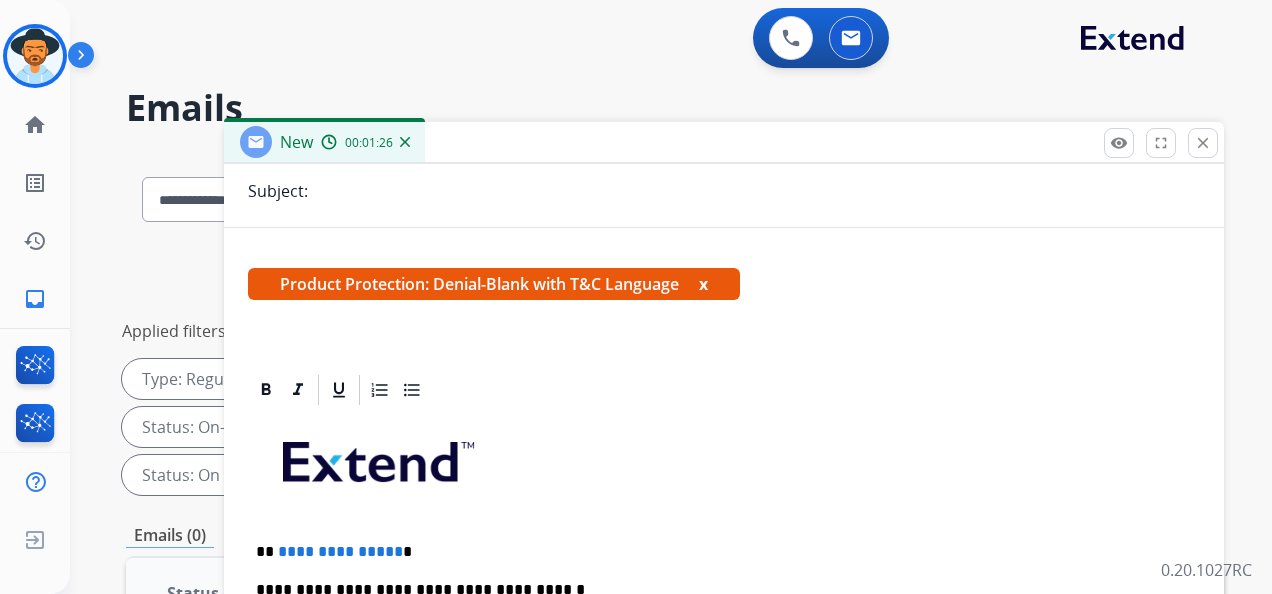 scroll, scrollTop: 288, scrollLeft: 0, axis: vertical 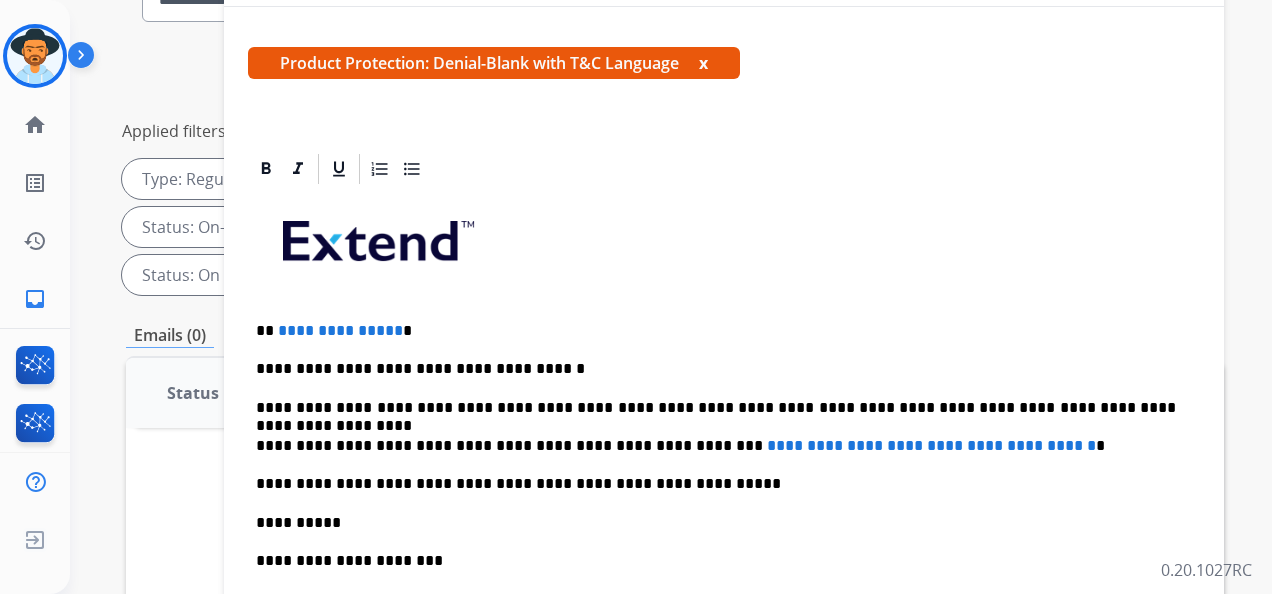 click on "**********" at bounding box center [716, 331] 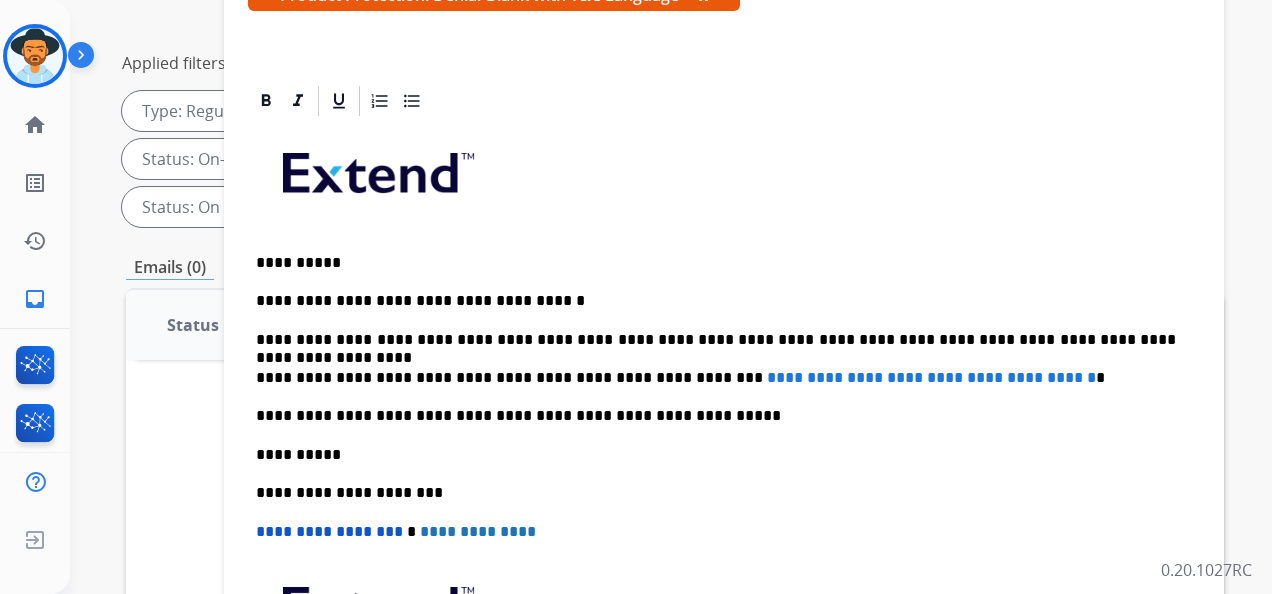 scroll, scrollTop: 300, scrollLeft: 0, axis: vertical 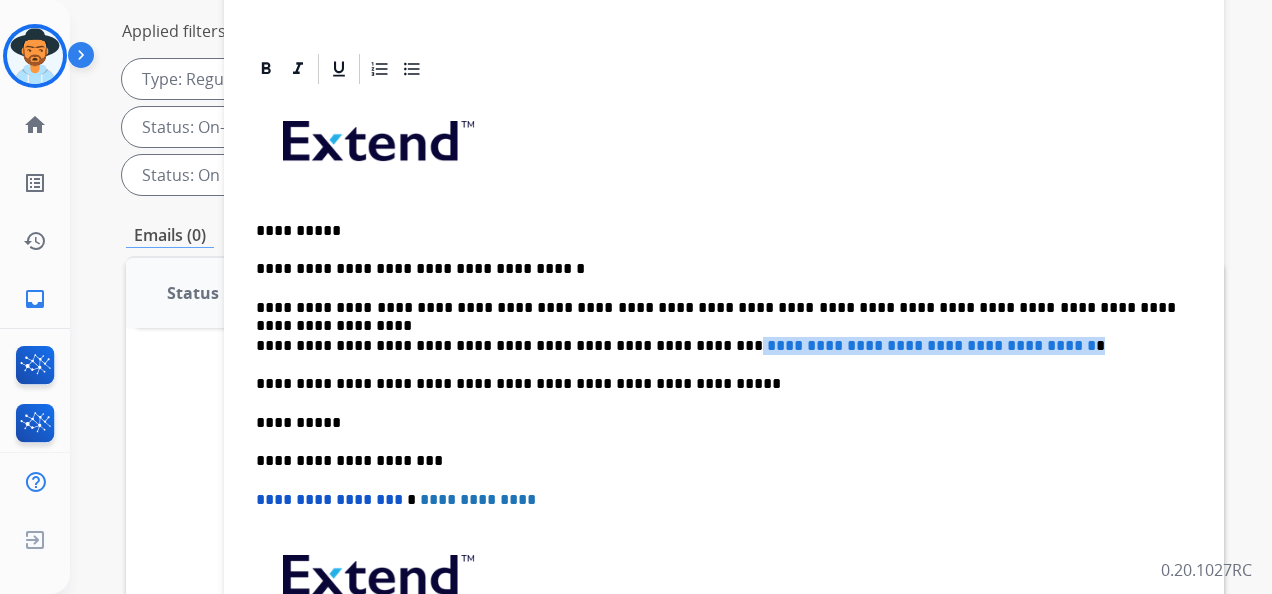 drag, startPoint x: 662, startPoint y: 342, endPoint x: 1063, endPoint y: 343, distance: 401.00125 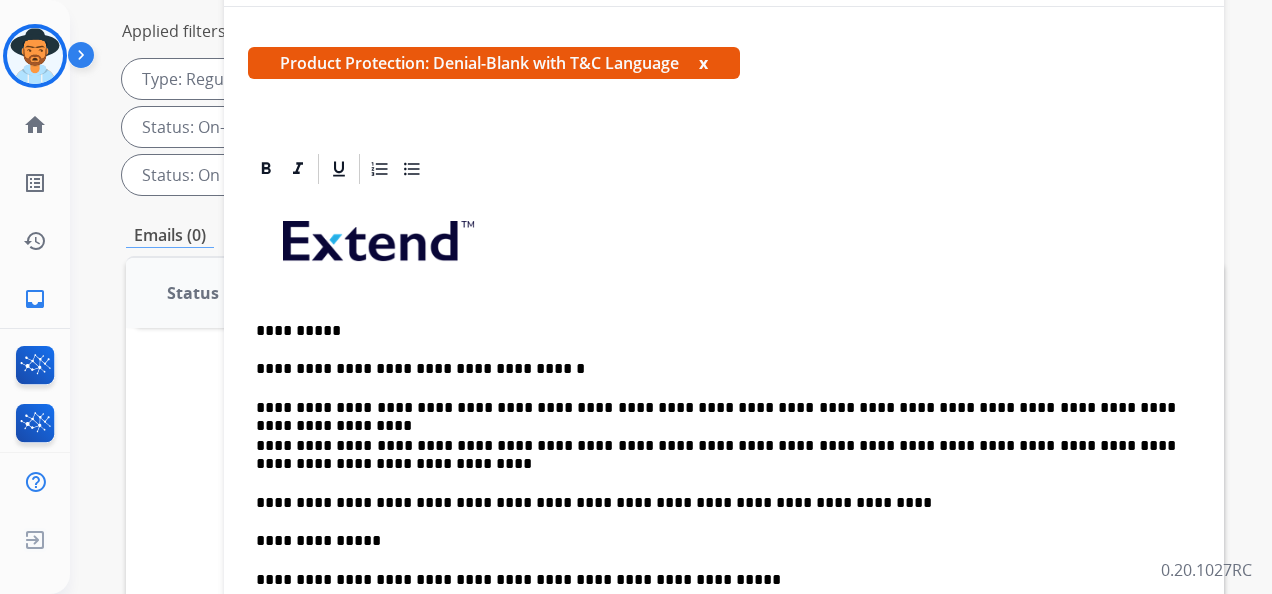 scroll, scrollTop: 0, scrollLeft: 0, axis: both 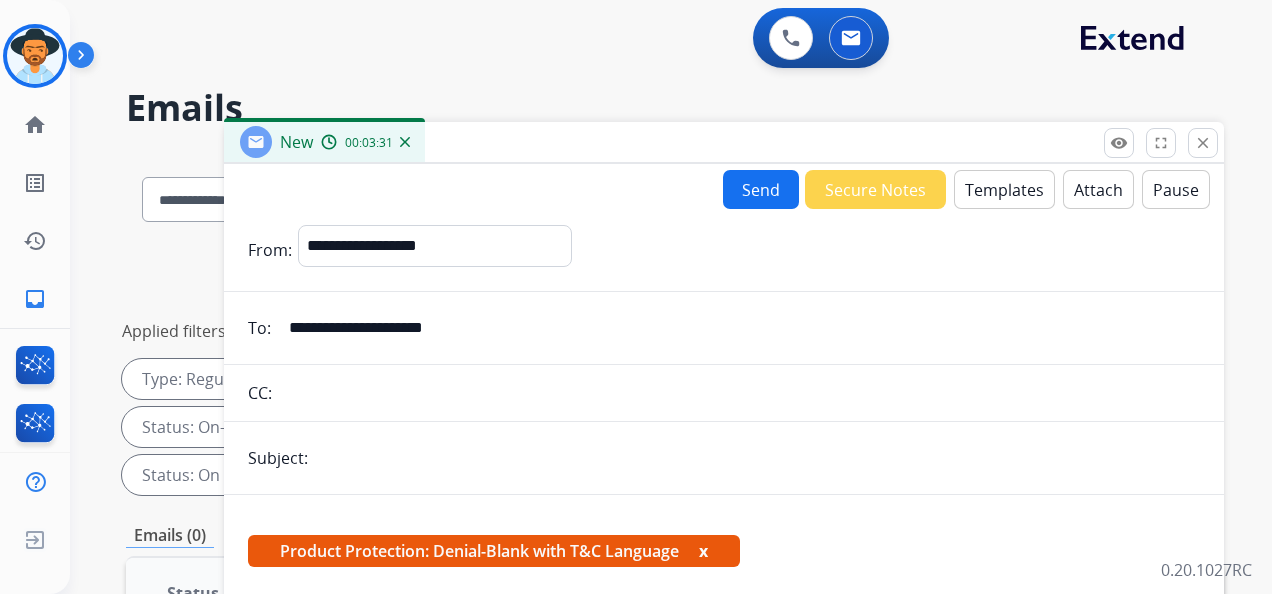 click at bounding box center (757, 458) 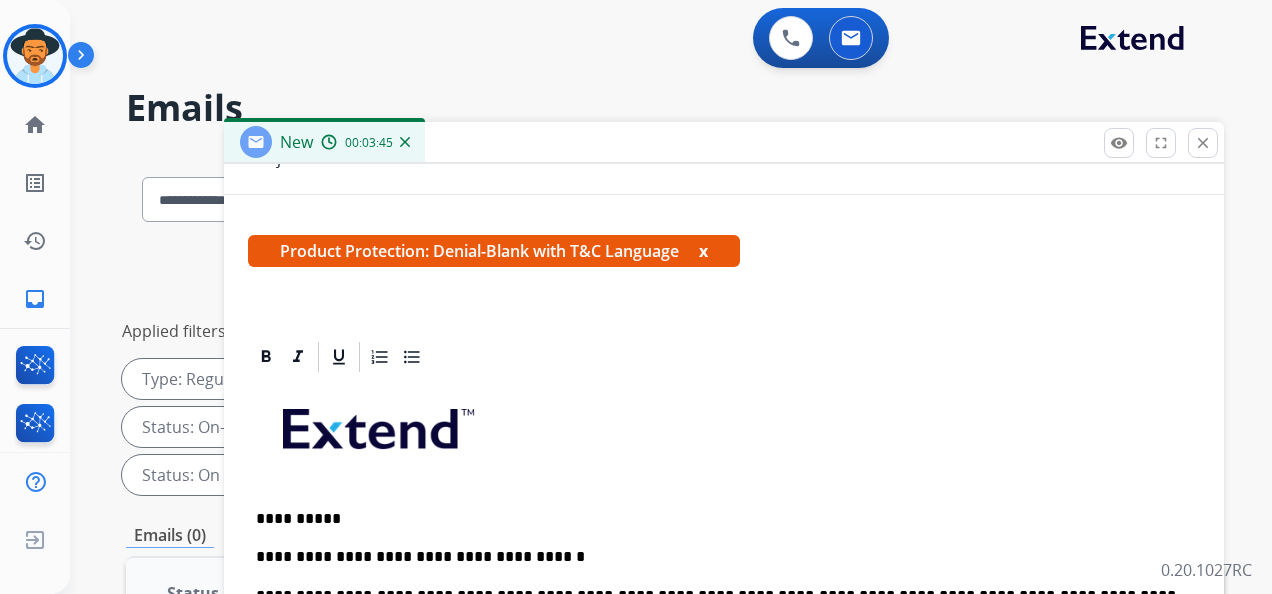 scroll, scrollTop: 384, scrollLeft: 0, axis: vertical 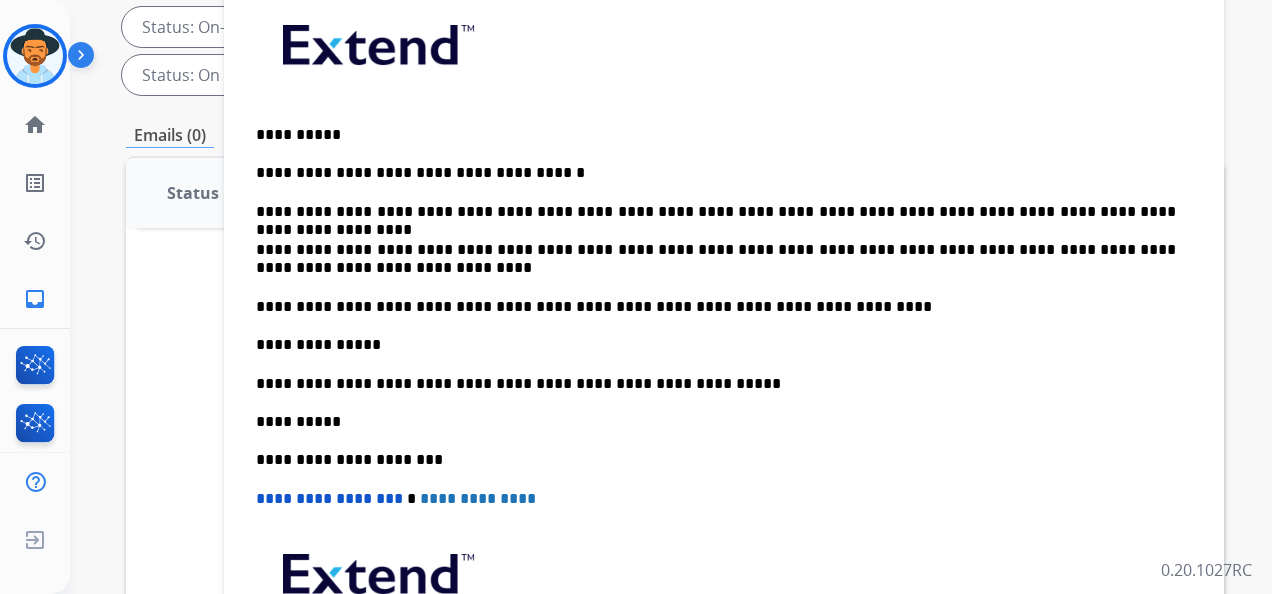 type on "**********" 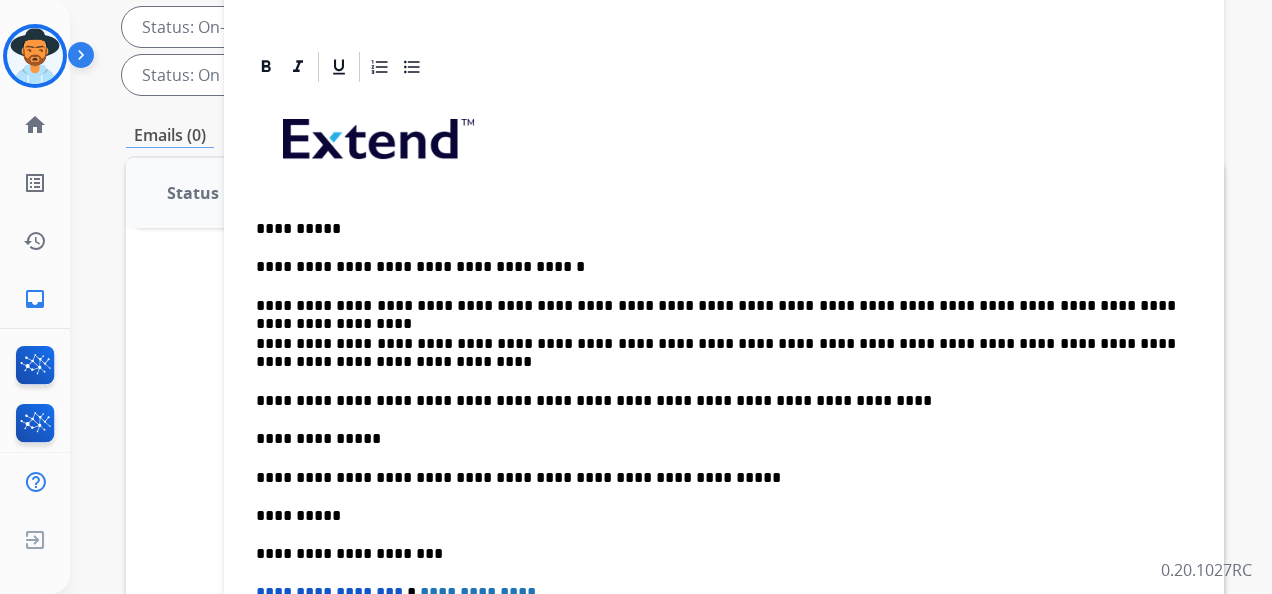 scroll, scrollTop: 0, scrollLeft: 0, axis: both 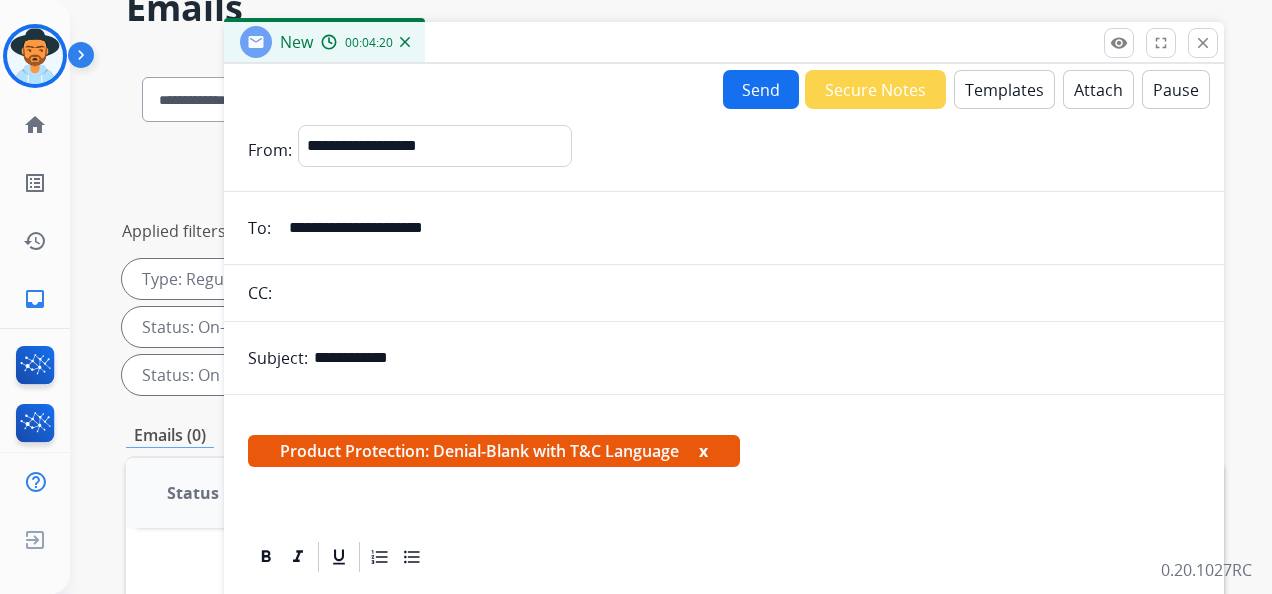click on "**********" at bounding box center [724, 730] 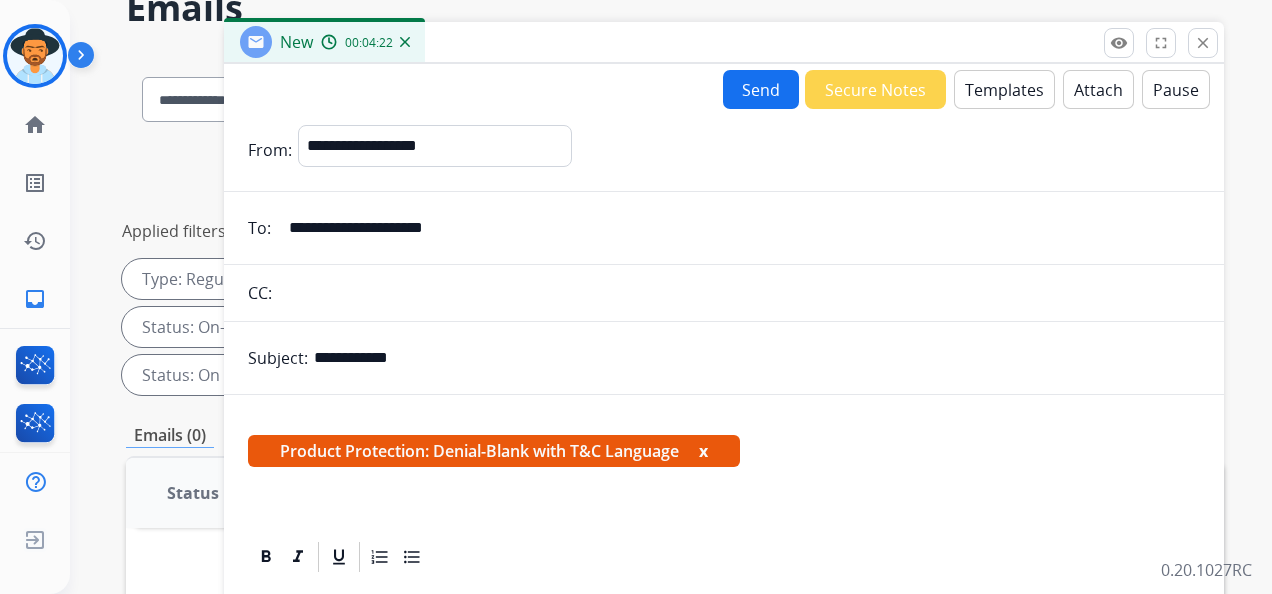 click on "Attach" at bounding box center (1098, 89) 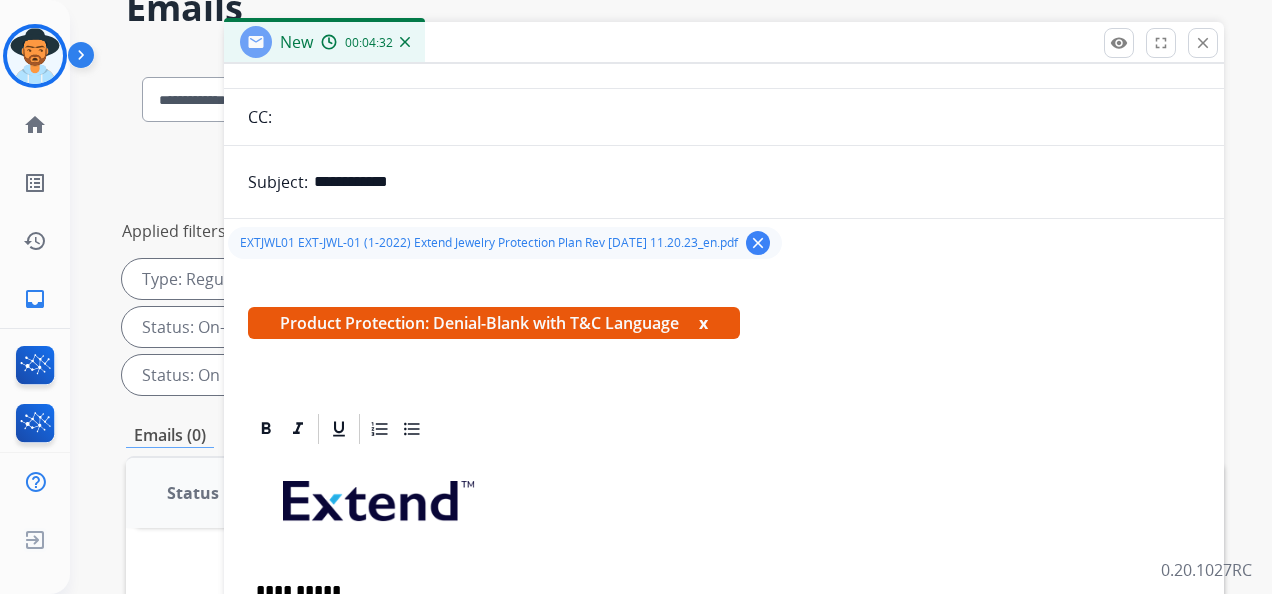 scroll, scrollTop: 0, scrollLeft: 0, axis: both 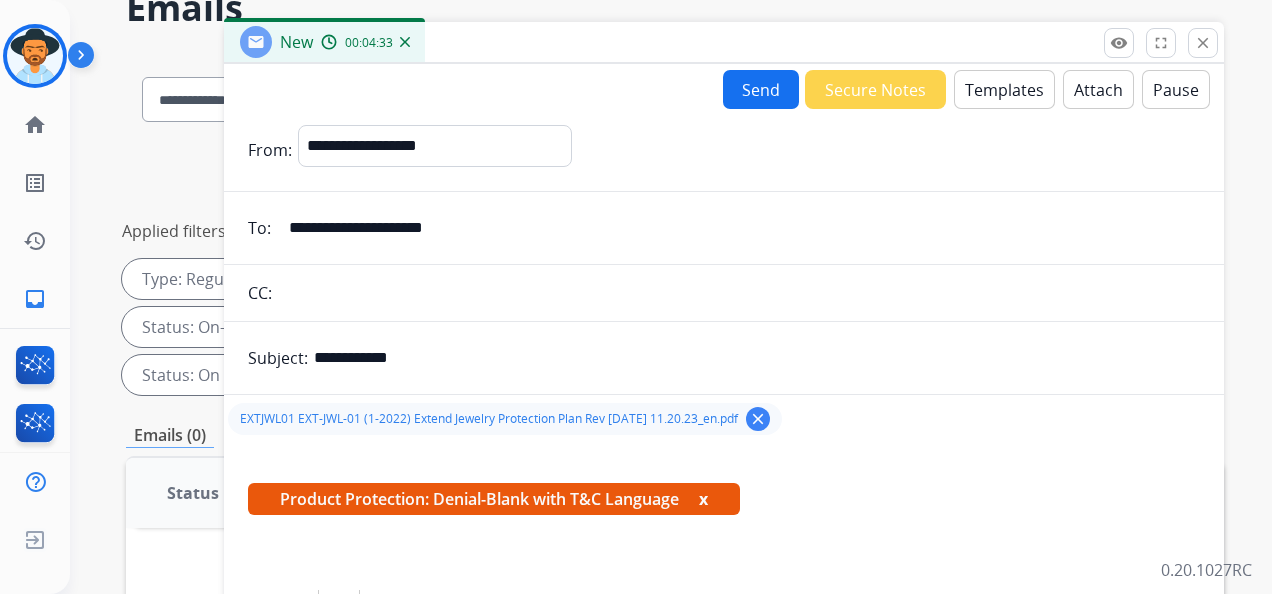 click on "Send" at bounding box center [761, 89] 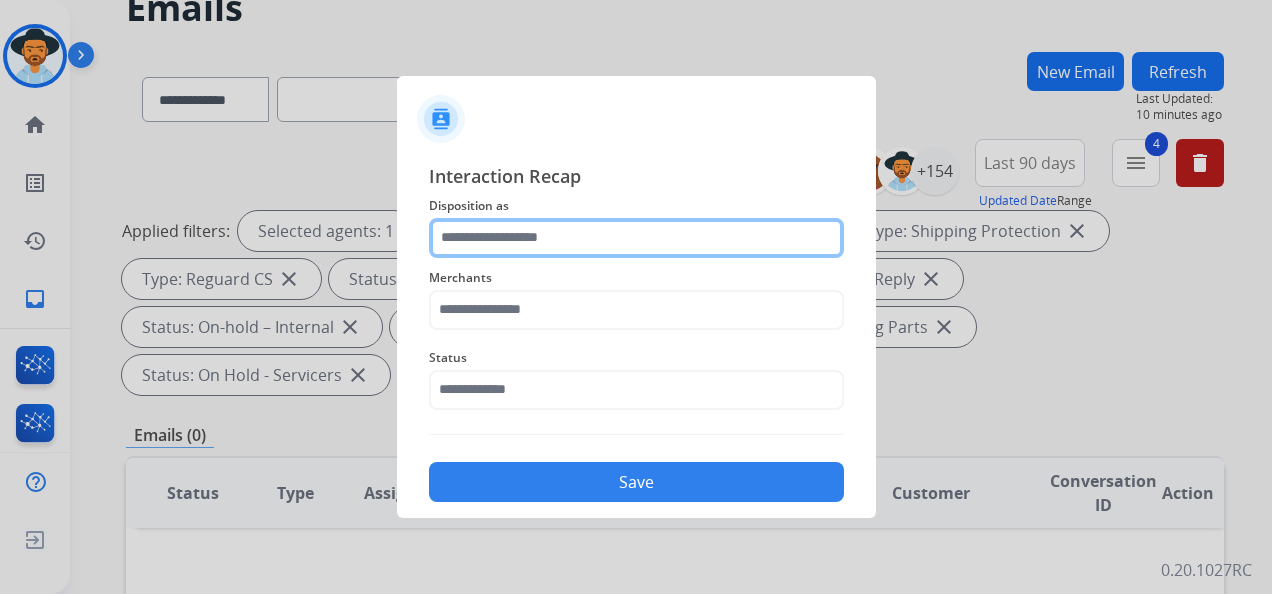 click 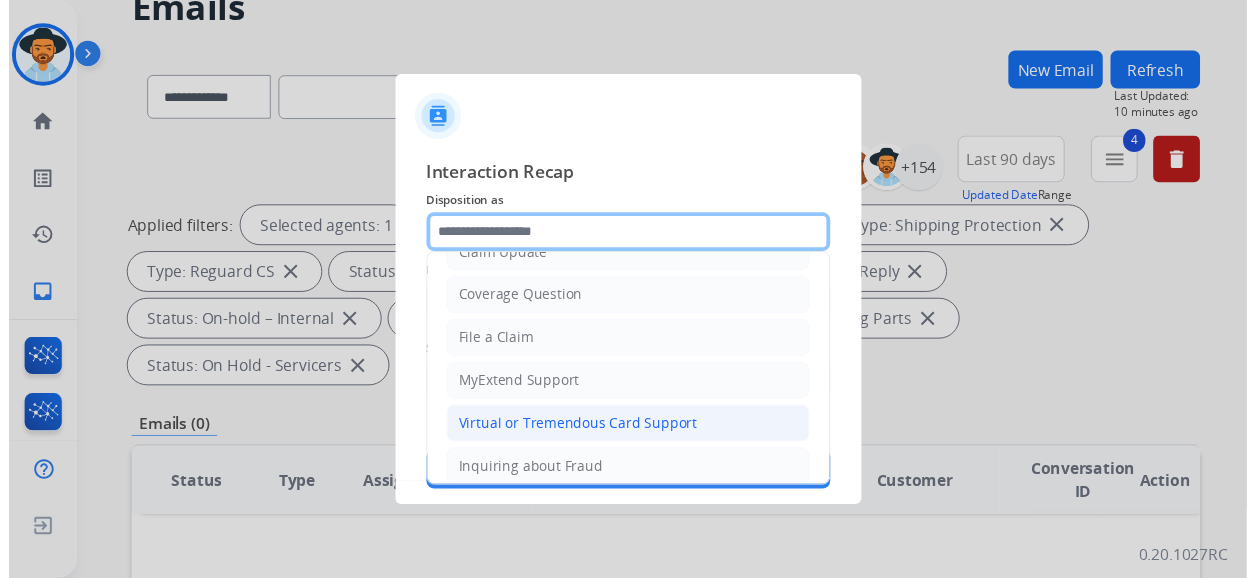 scroll, scrollTop: 0, scrollLeft: 0, axis: both 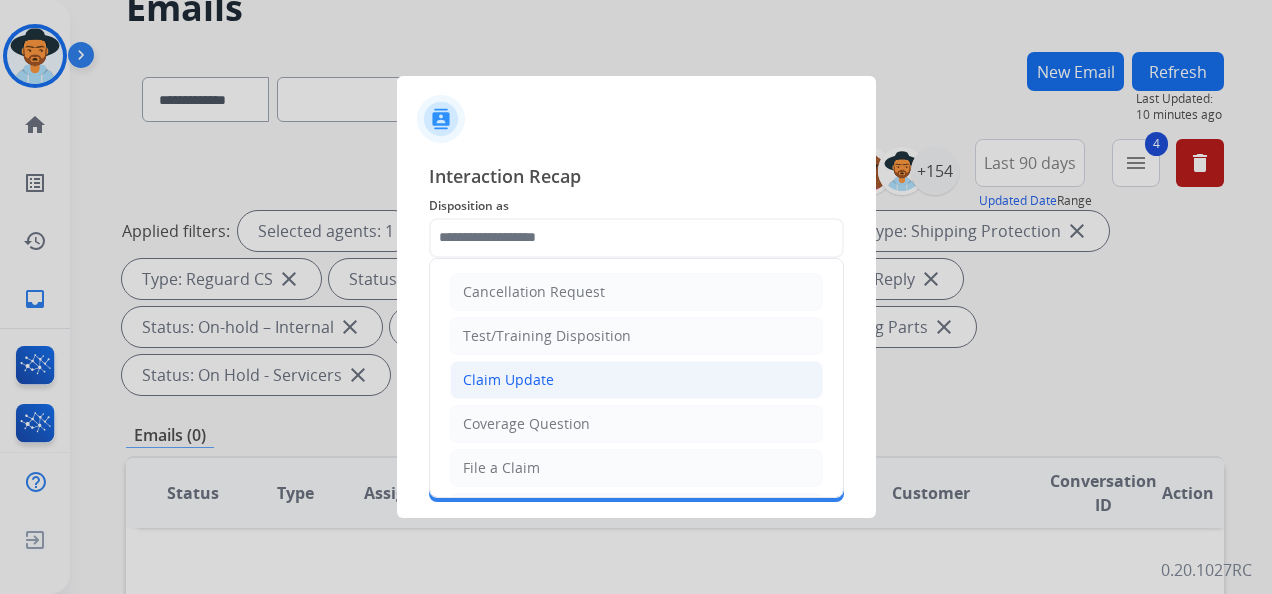 click on "Claim Update" 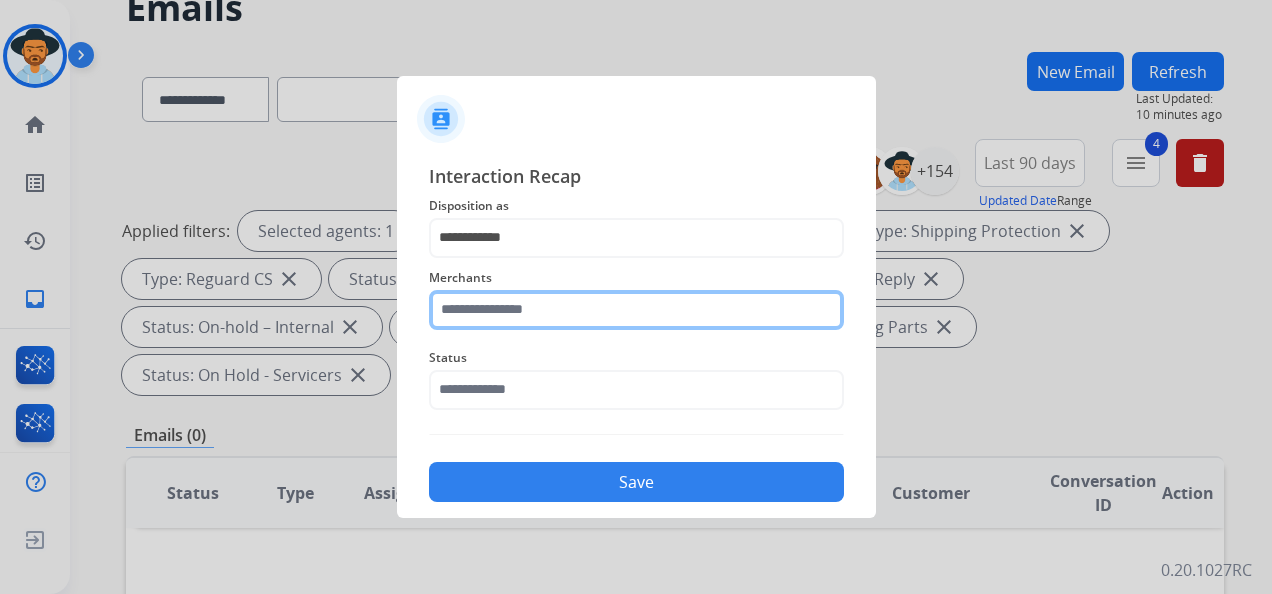 click 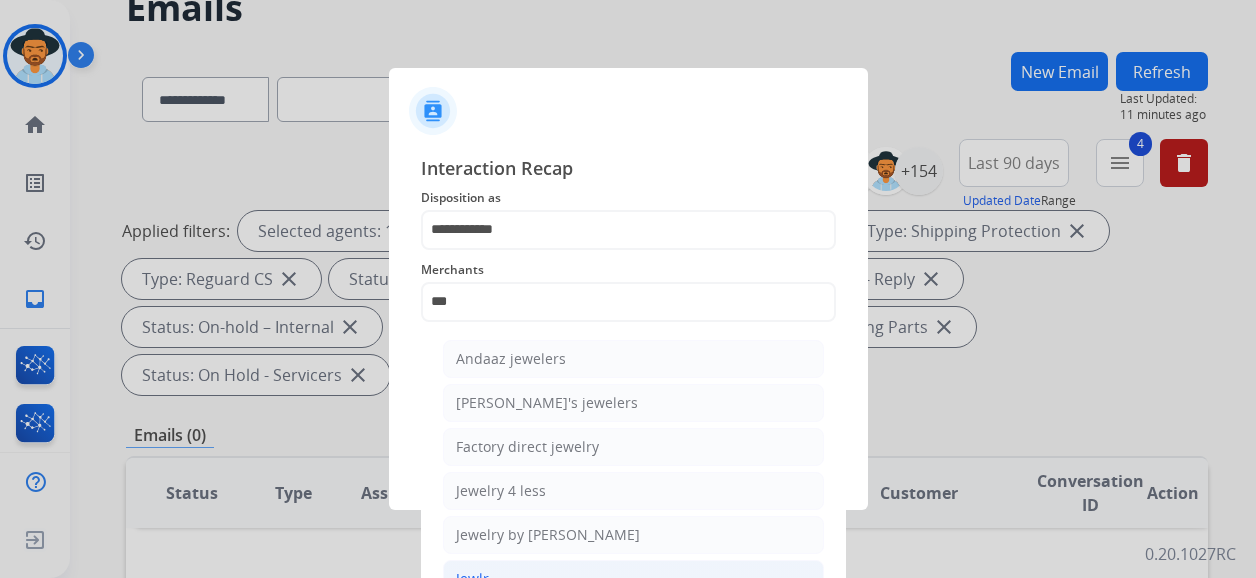 click on "Jewlr" 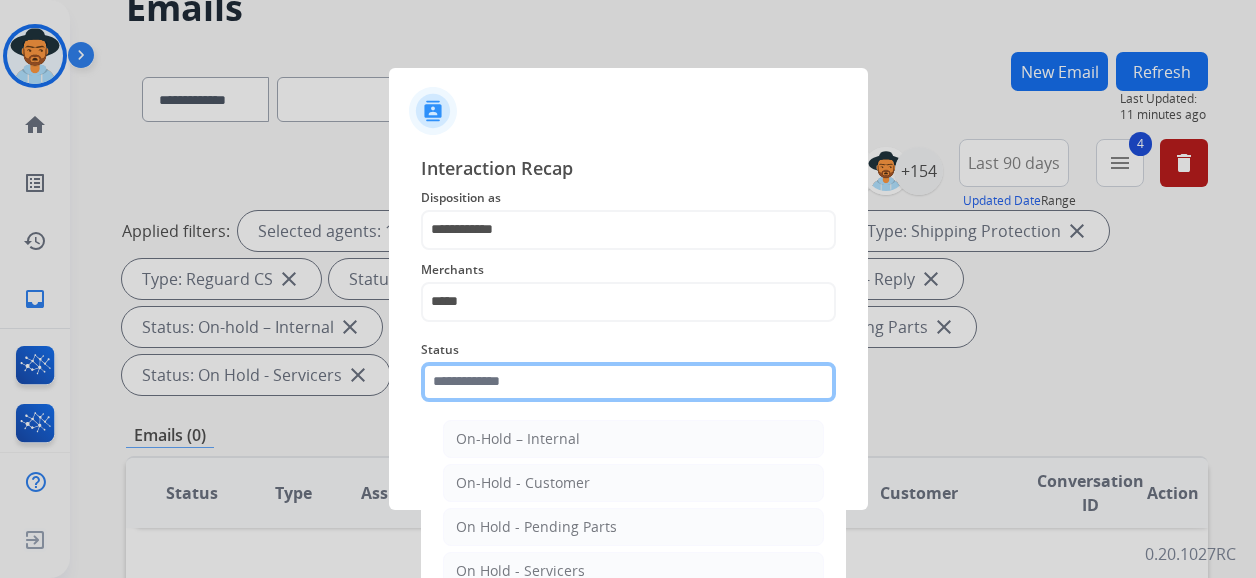 click 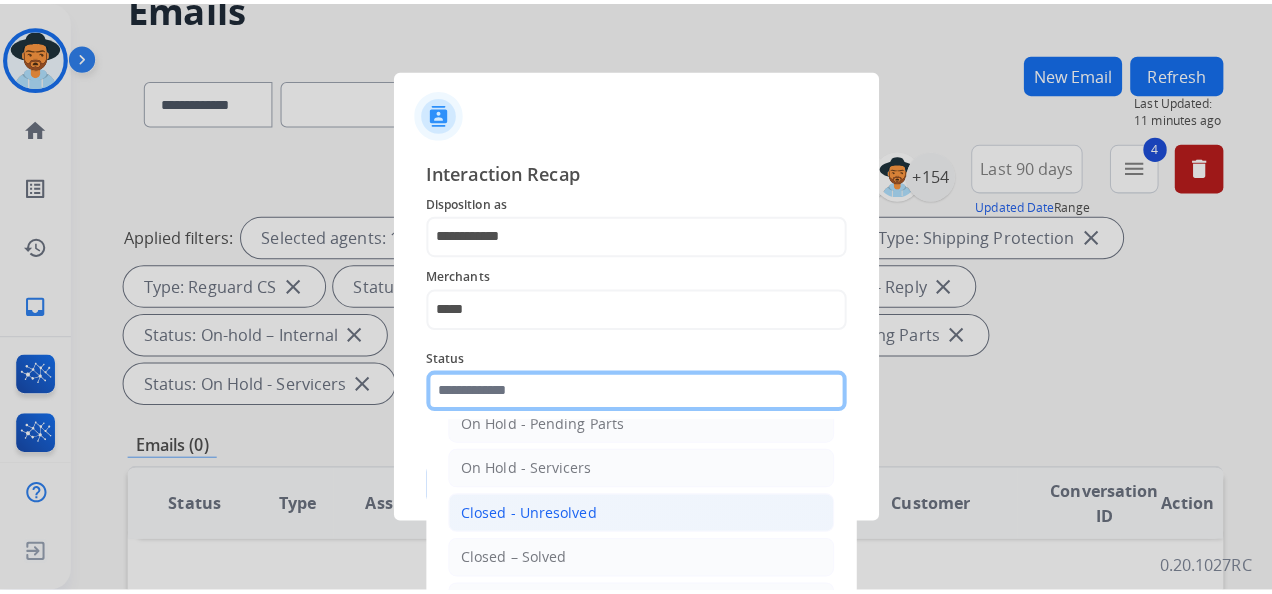 scroll, scrollTop: 114, scrollLeft: 0, axis: vertical 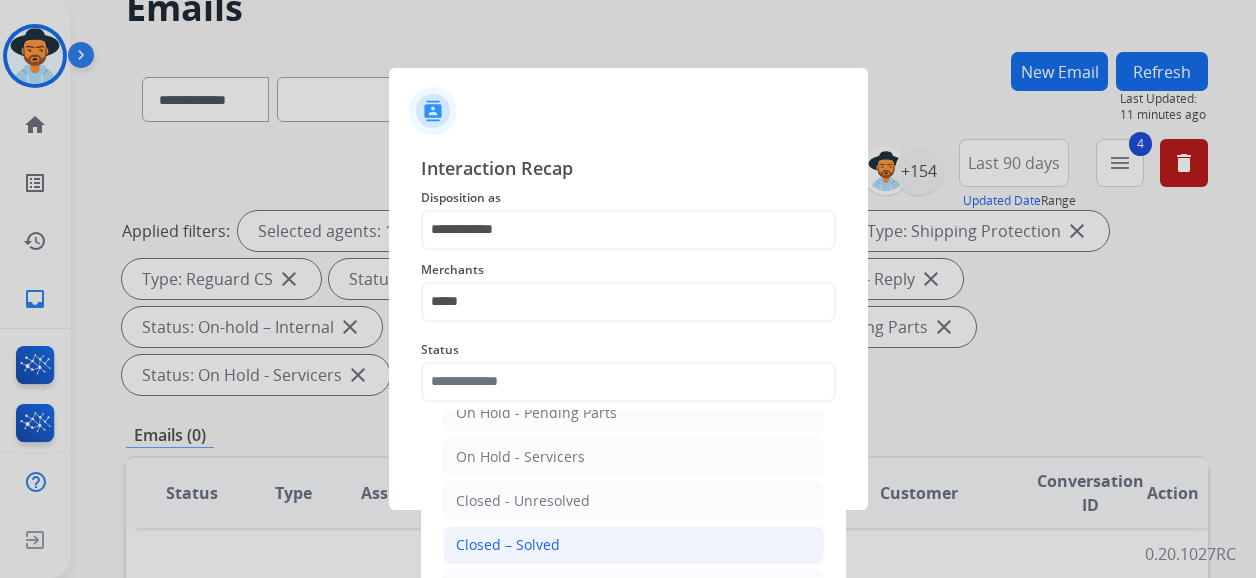 click on "Closed – Solved" 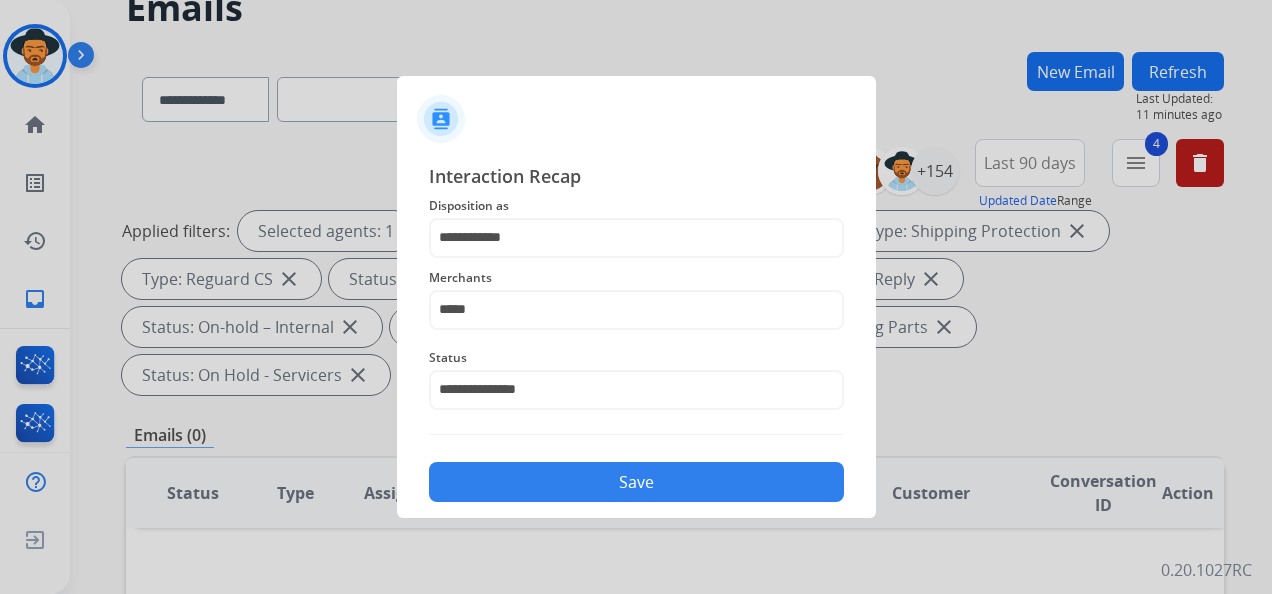 click on "Save" 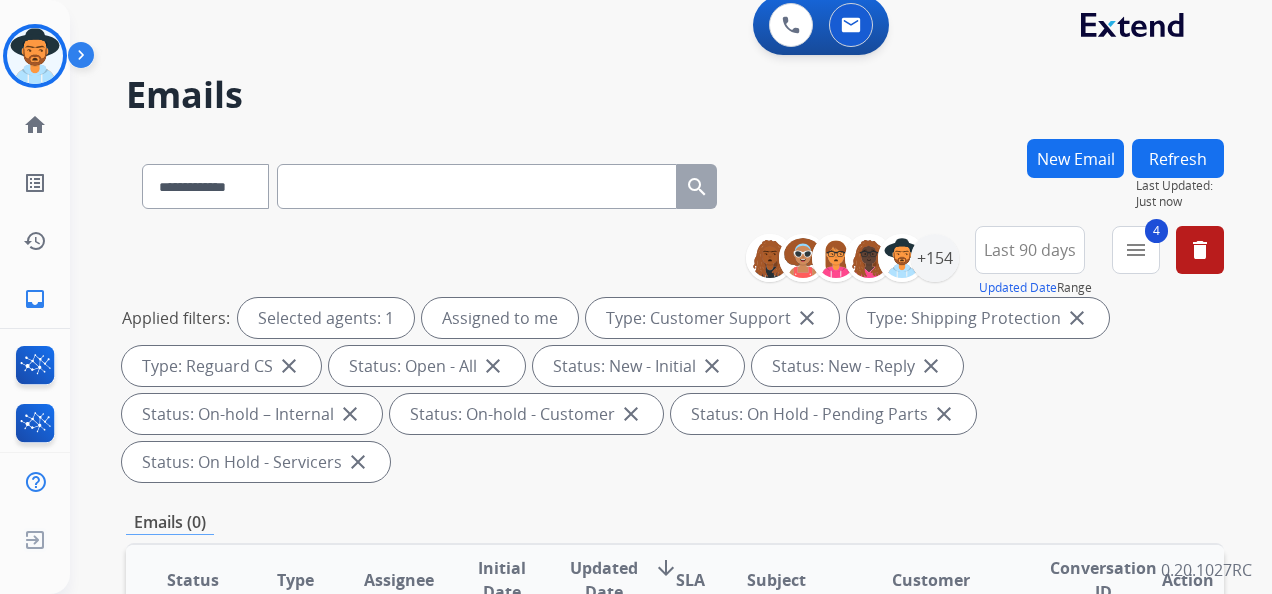 scroll, scrollTop: 0, scrollLeft: 0, axis: both 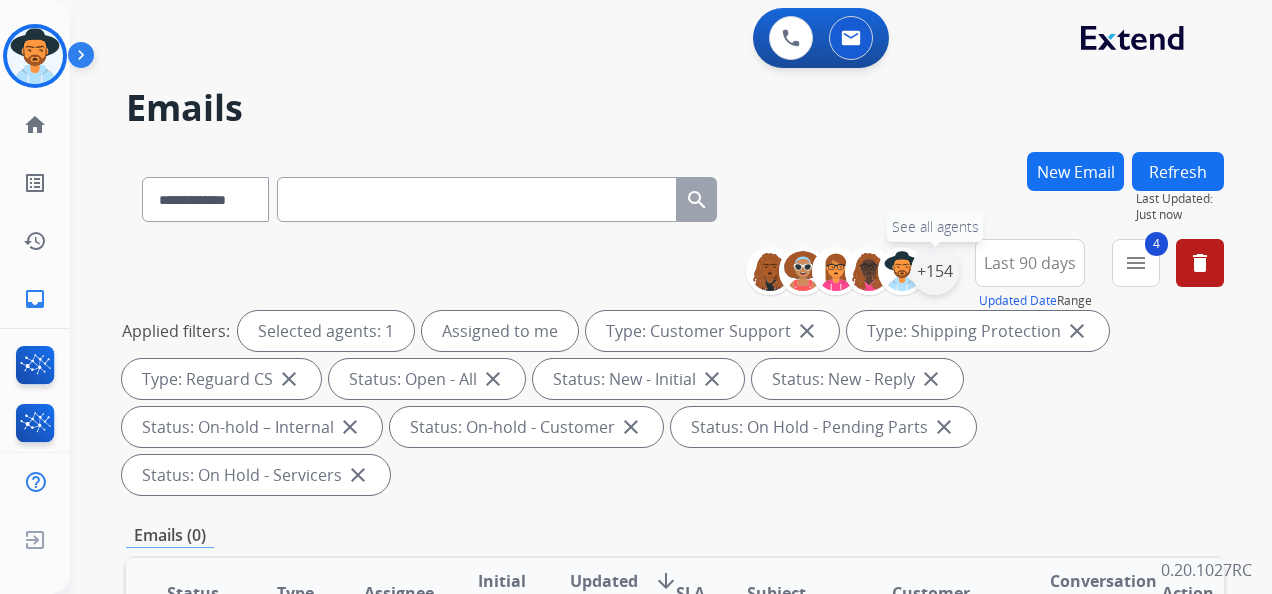 click on "+154" at bounding box center [935, 271] 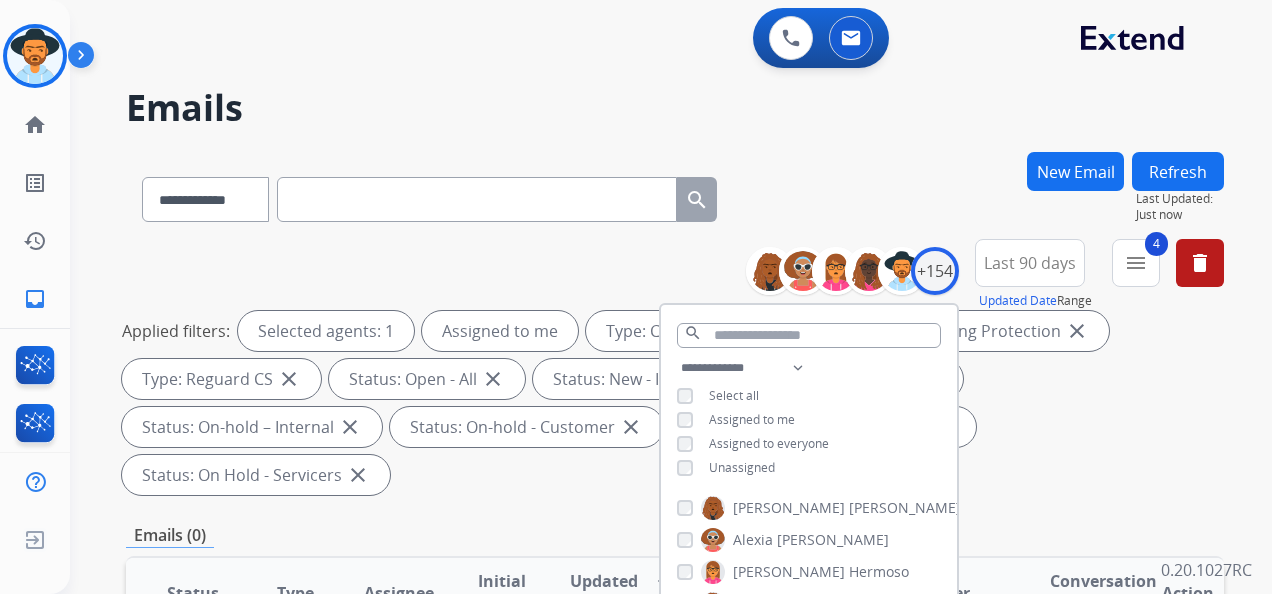 click on "Applied filters:  Selected agents: 1  Assigned to me  Type: Customer Support  close  Type: Shipping Protection  close  Type: Reguard CS  close  Status: Open - All  close  Status: New - Initial  close  Status: New - Reply  close  Status: On-hold – Internal  close  Status: On-hold - Customer  close  Status: On Hold - Pending Parts  close  Status: On Hold - Servicers  close" at bounding box center [671, 403] 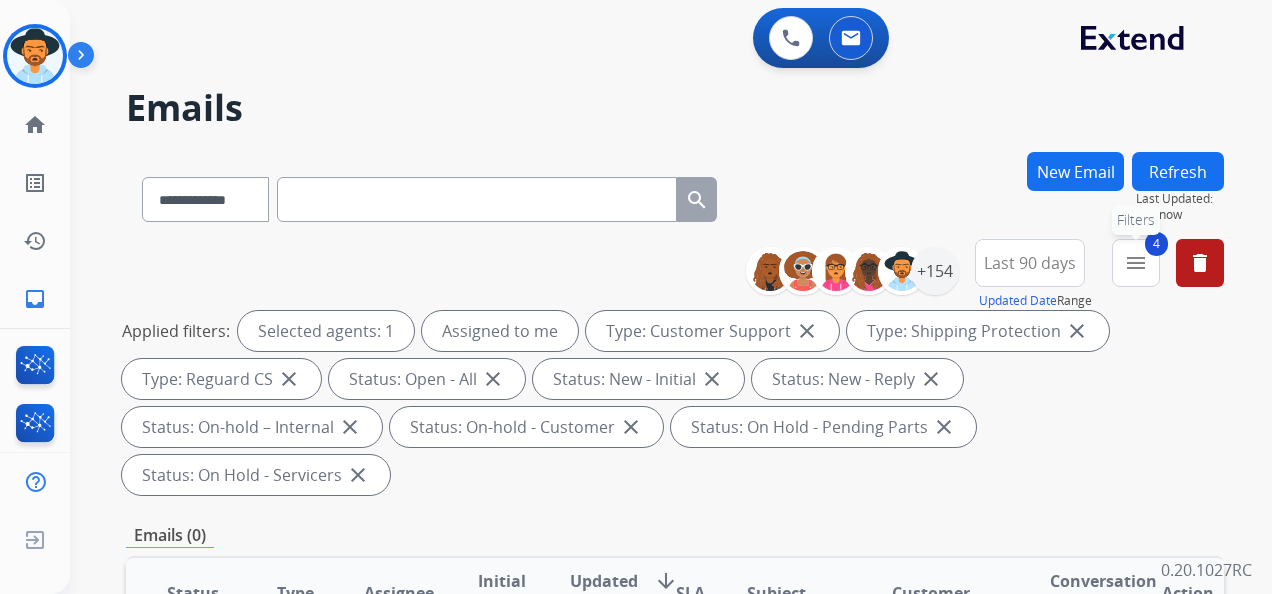 click on "menu" at bounding box center [1136, 263] 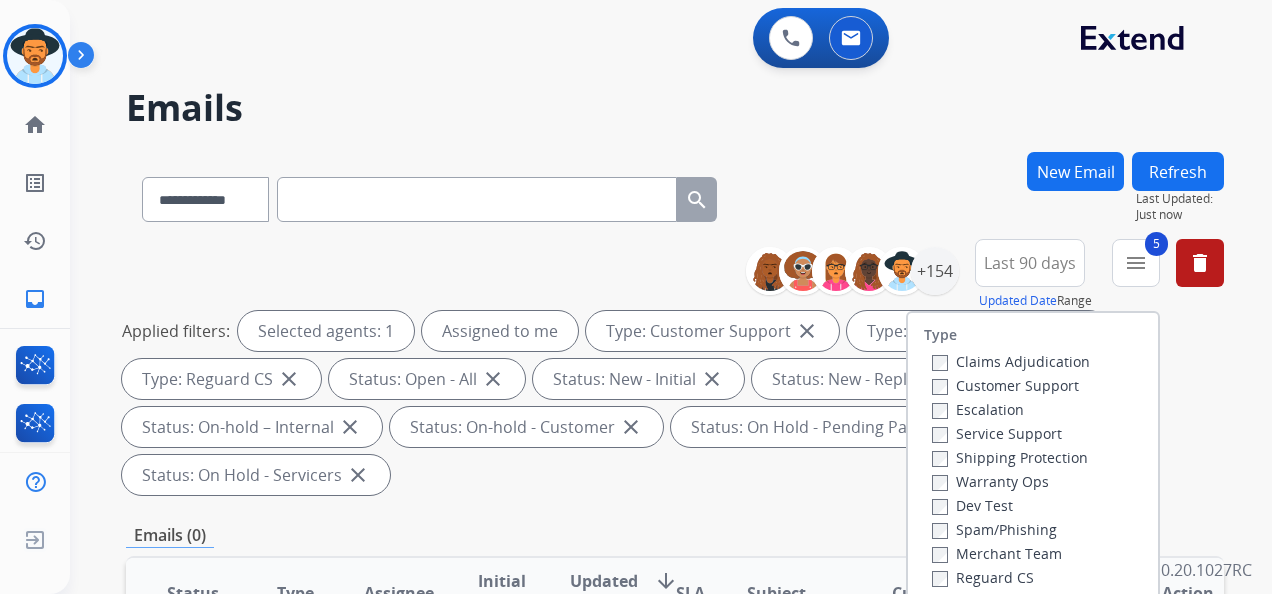click on "Applied filters:  Selected agents: 1  Assigned to me  Type: Customer Support  close  Type: Shipping Protection  close  Type: Reguard CS  close  Status: Open - All  close  Status: New - Initial  close  Status: New - Reply  close  Status: On-hold – Internal  close  Status: On-hold - Customer  close  Status: On Hold - Pending Parts  close  Status: On Hold - Servicers  close" at bounding box center (671, 403) 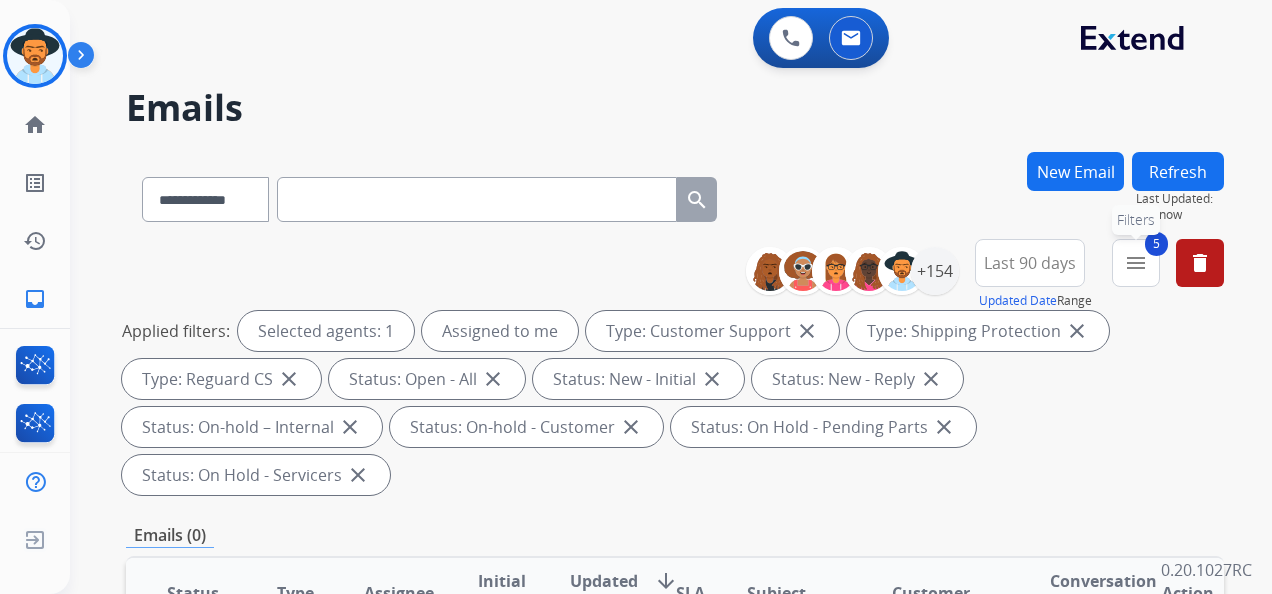 click on "5 menu  Filters" at bounding box center (1136, 263) 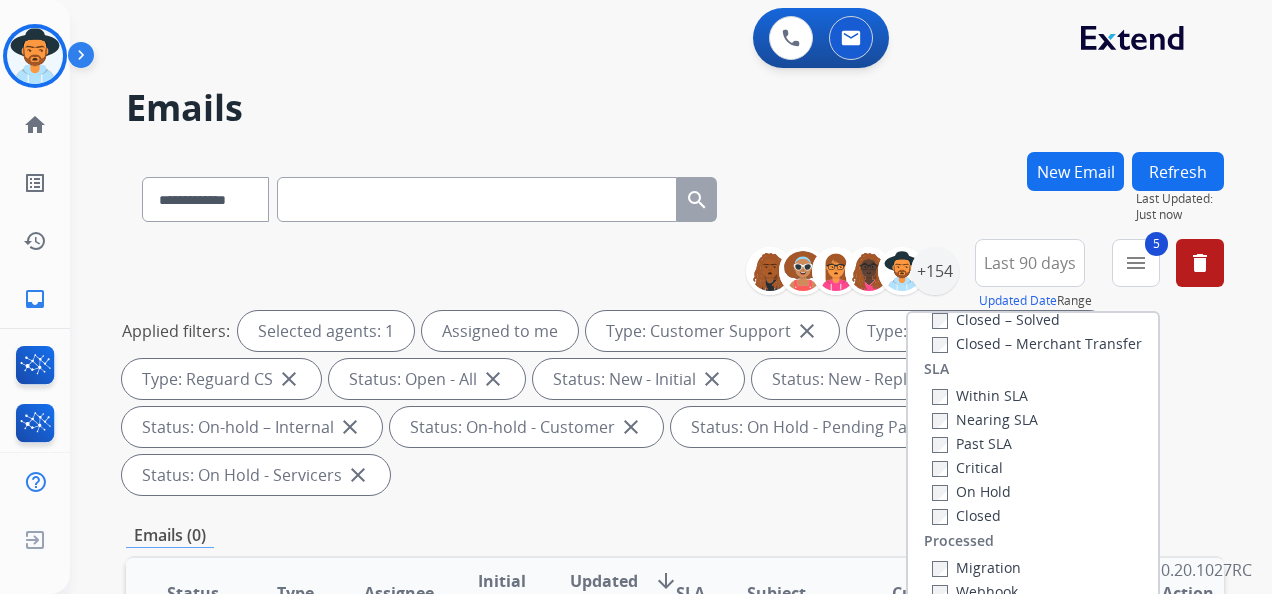 scroll, scrollTop: 528, scrollLeft: 0, axis: vertical 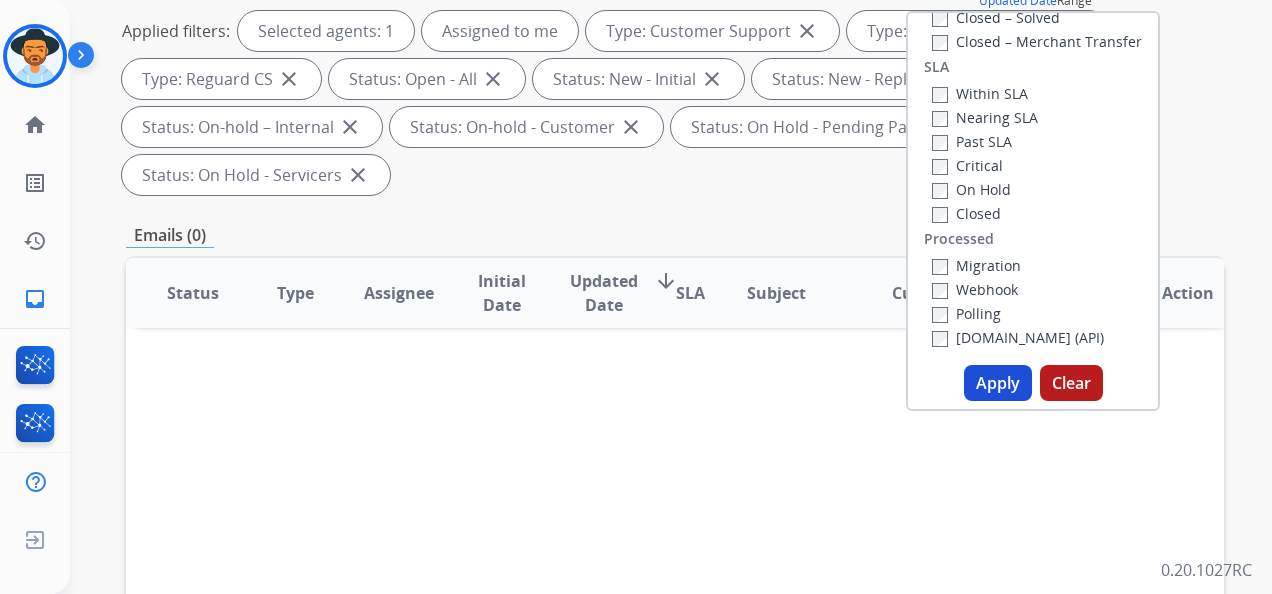 click on "Apply" at bounding box center [998, 383] 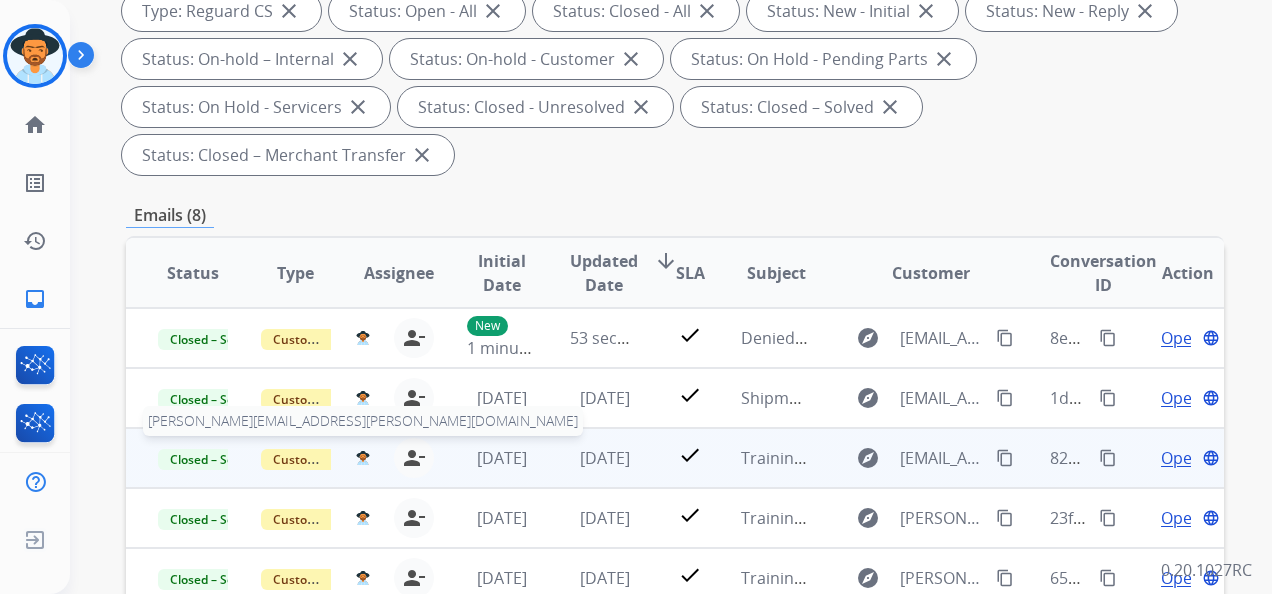 scroll, scrollTop: 400, scrollLeft: 0, axis: vertical 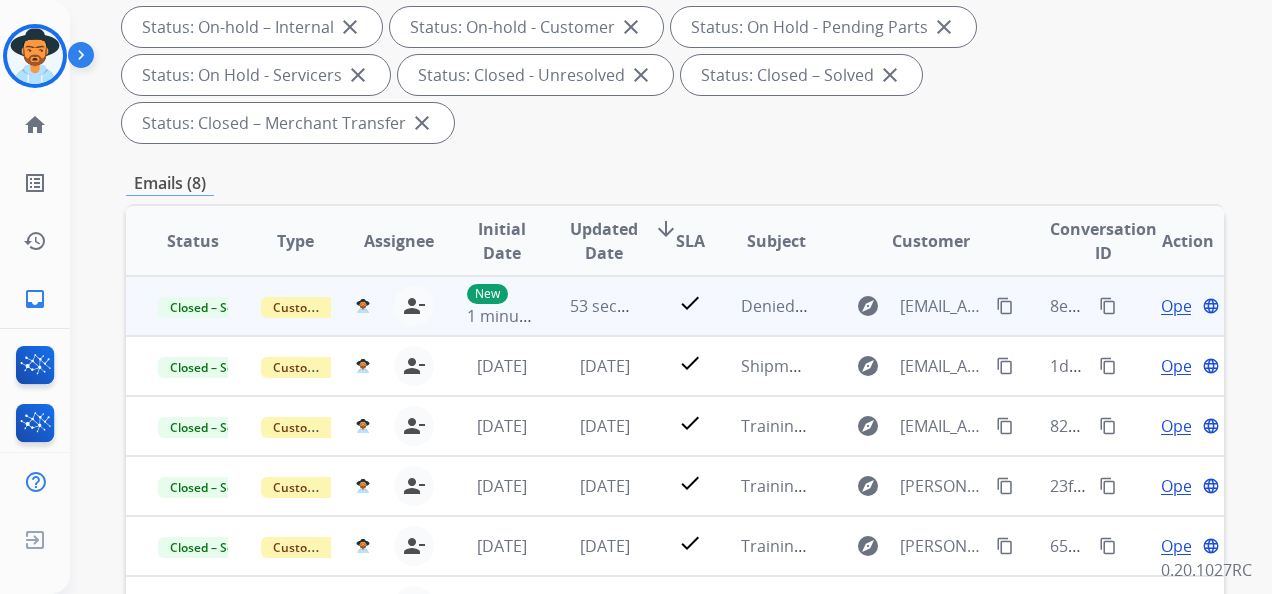 click on "content_copy" at bounding box center [1108, 306] 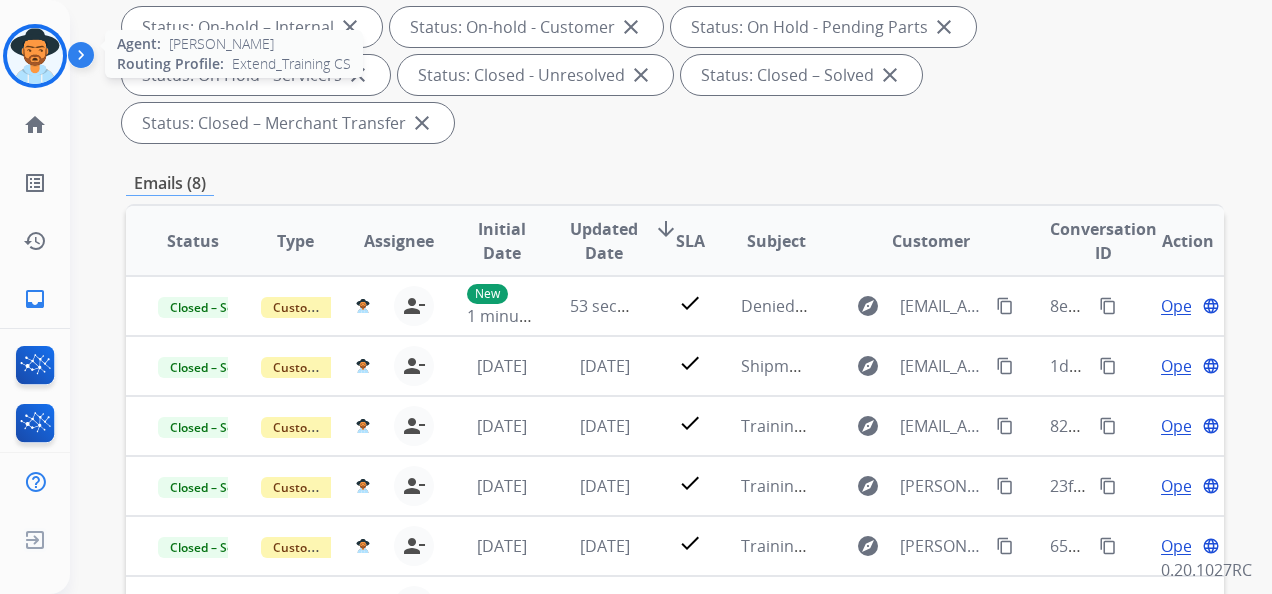 click at bounding box center [35, 56] 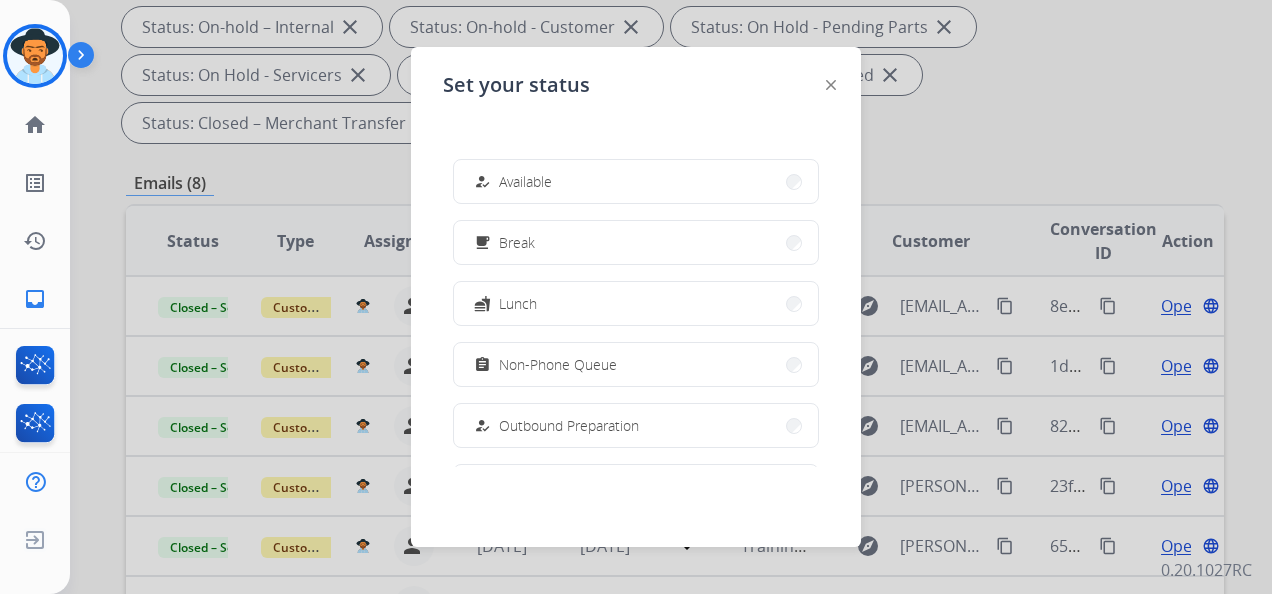 scroll, scrollTop: 0, scrollLeft: 0, axis: both 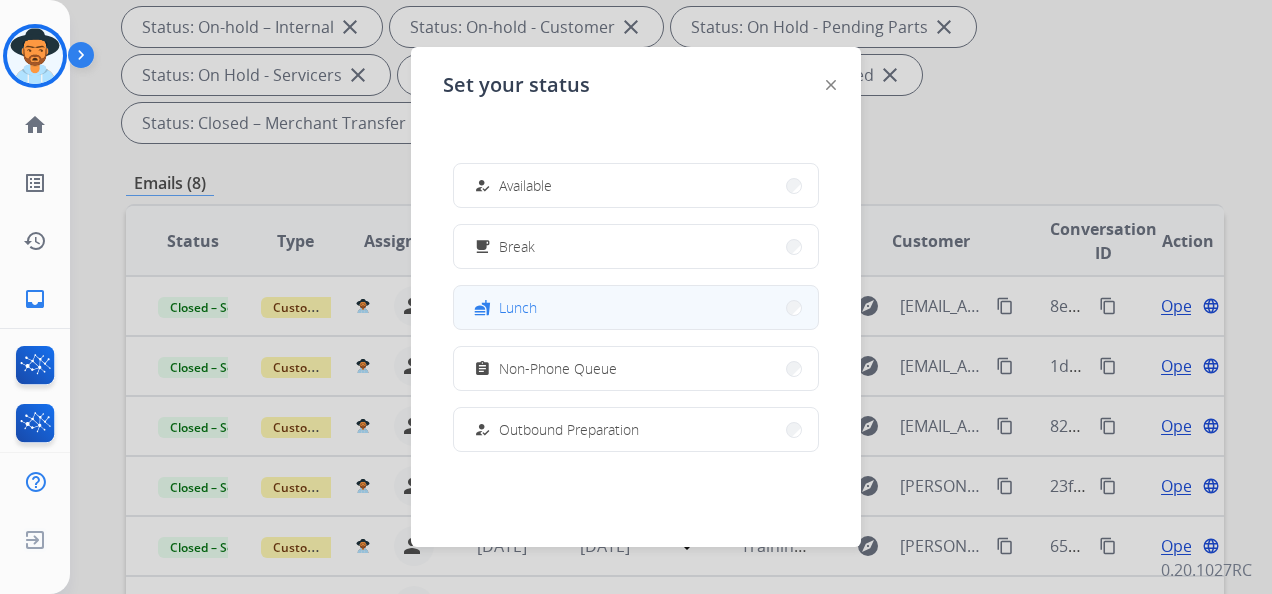 click on "fastfood Lunch" at bounding box center [636, 307] 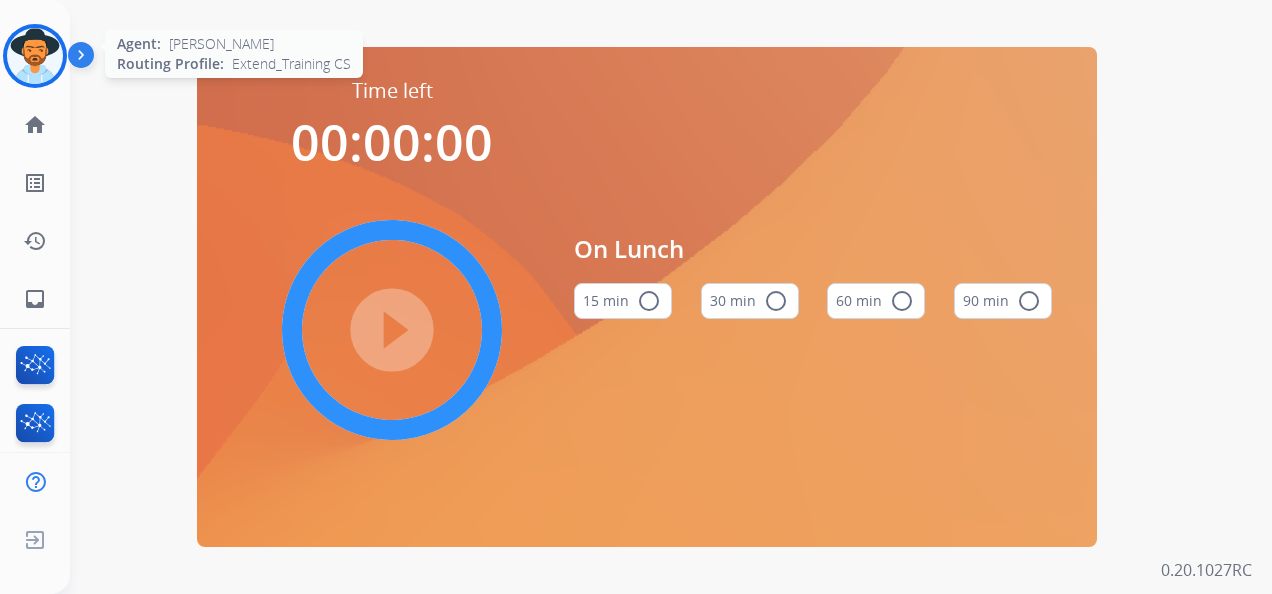 click at bounding box center [35, 56] 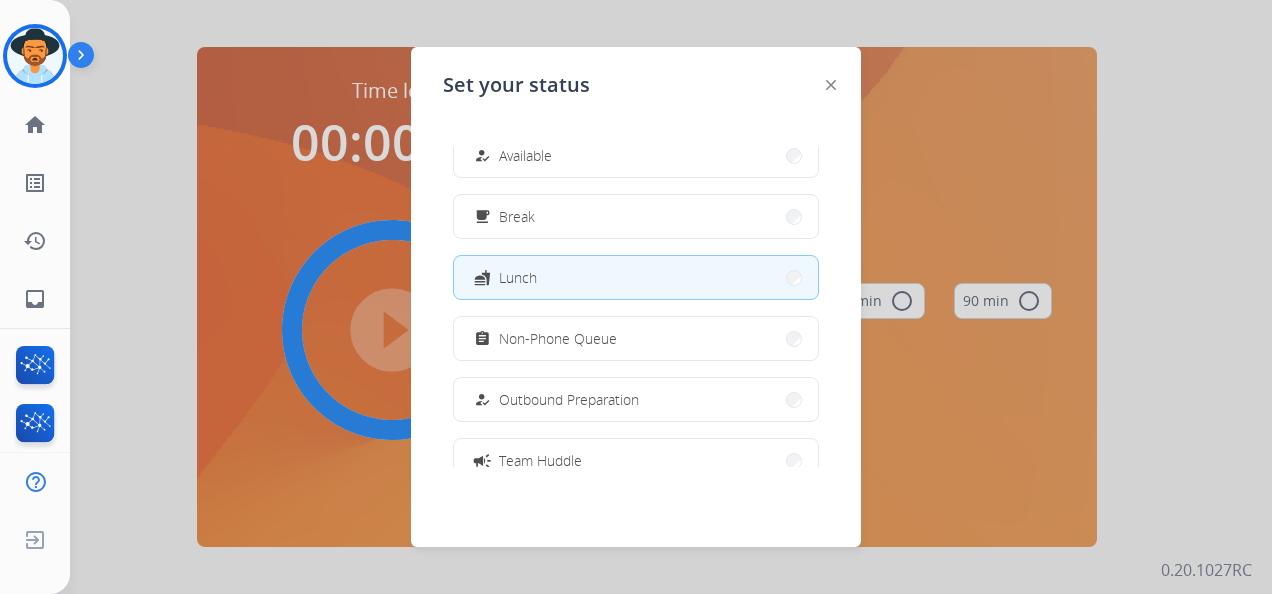 scroll, scrollTop: 0, scrollLeft: 0, axis: both 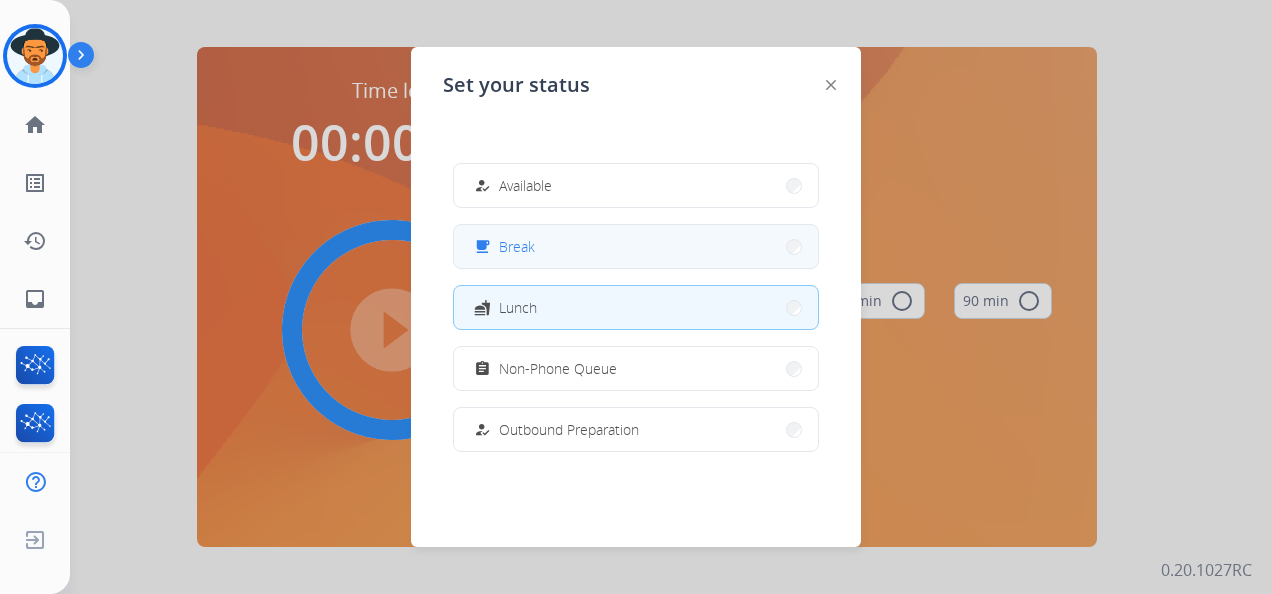 click on "free_breakfast Break" at bounding box center (636, 246) 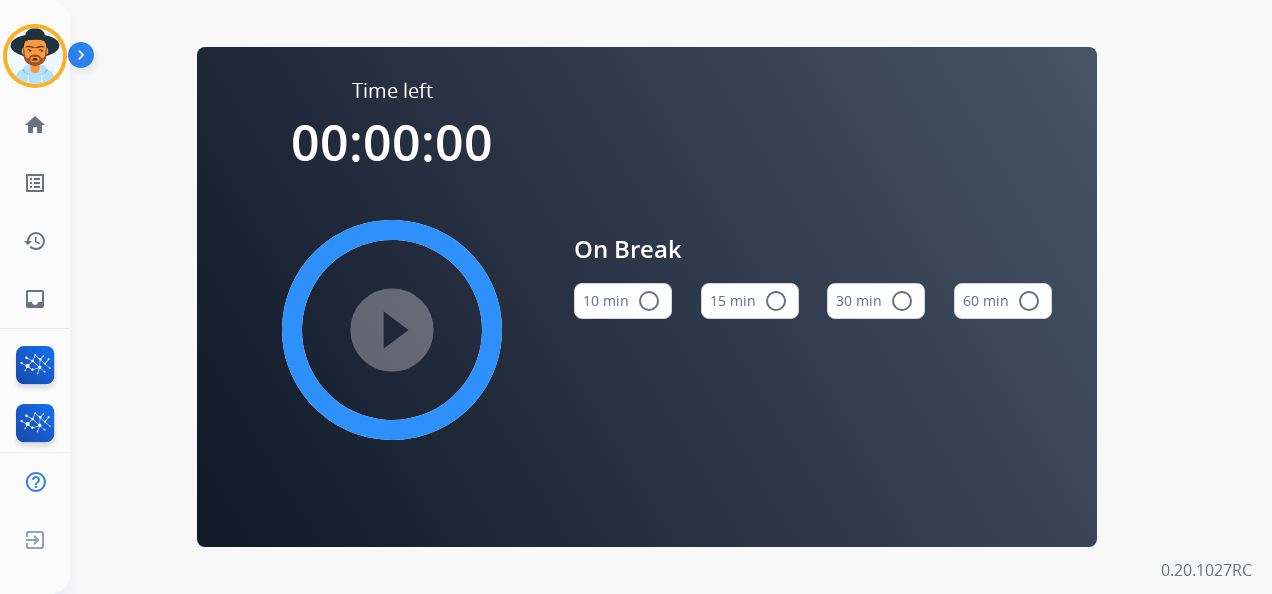 click on "15 min  radio_button_unchecked" at bounding box center (750, 301) 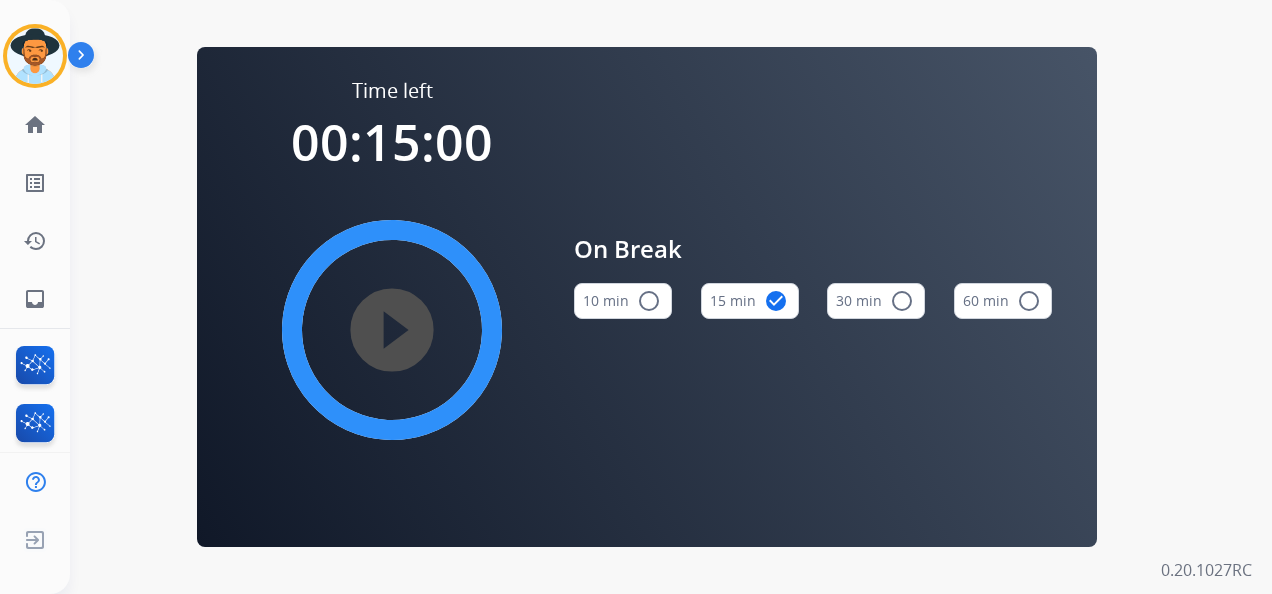 type 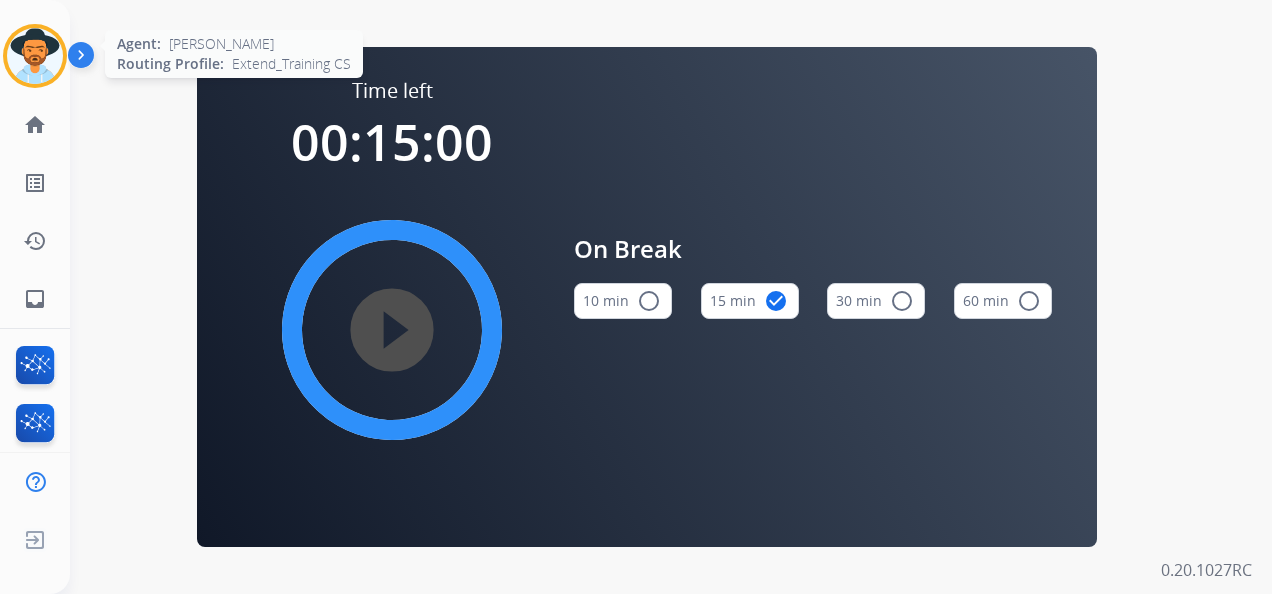 click at bounding box center (35, 56) 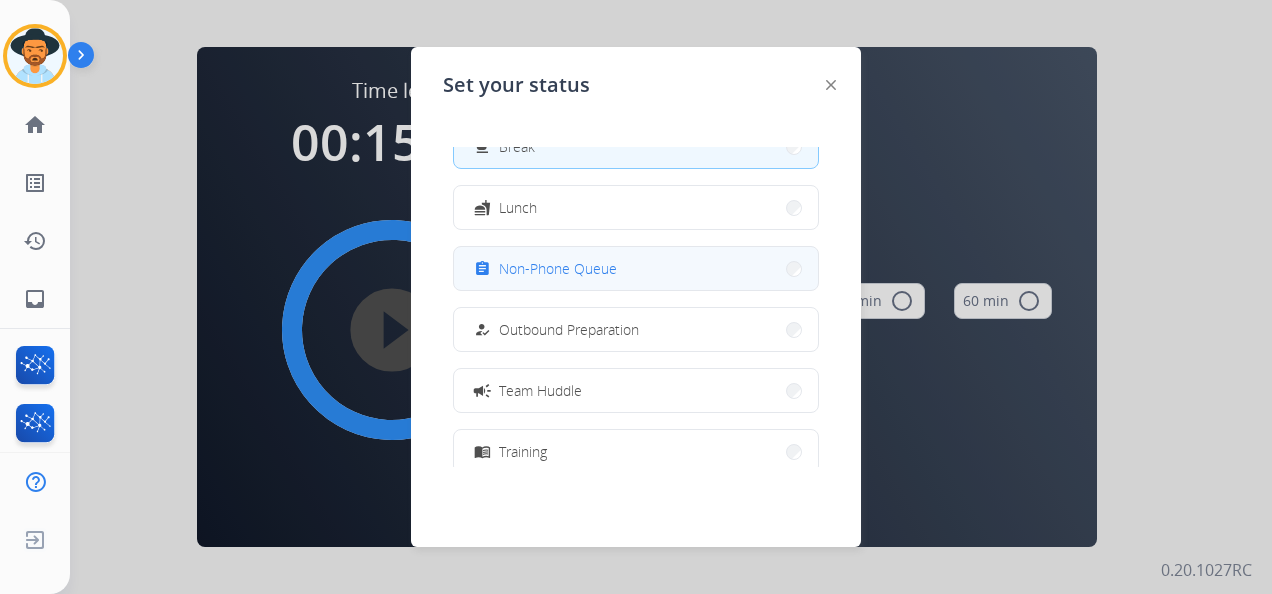 scroll, scrollTop: 200, scrollLeft: 0, axis: vertical 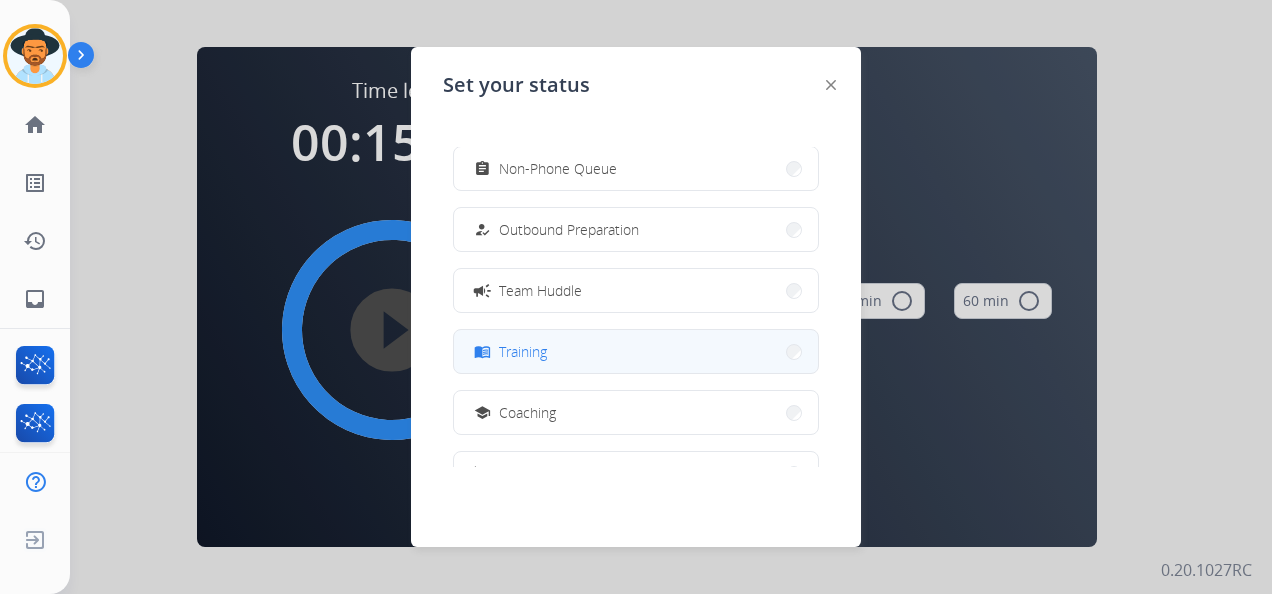 click on "menu_book Training" at bounding box center (636, 351) 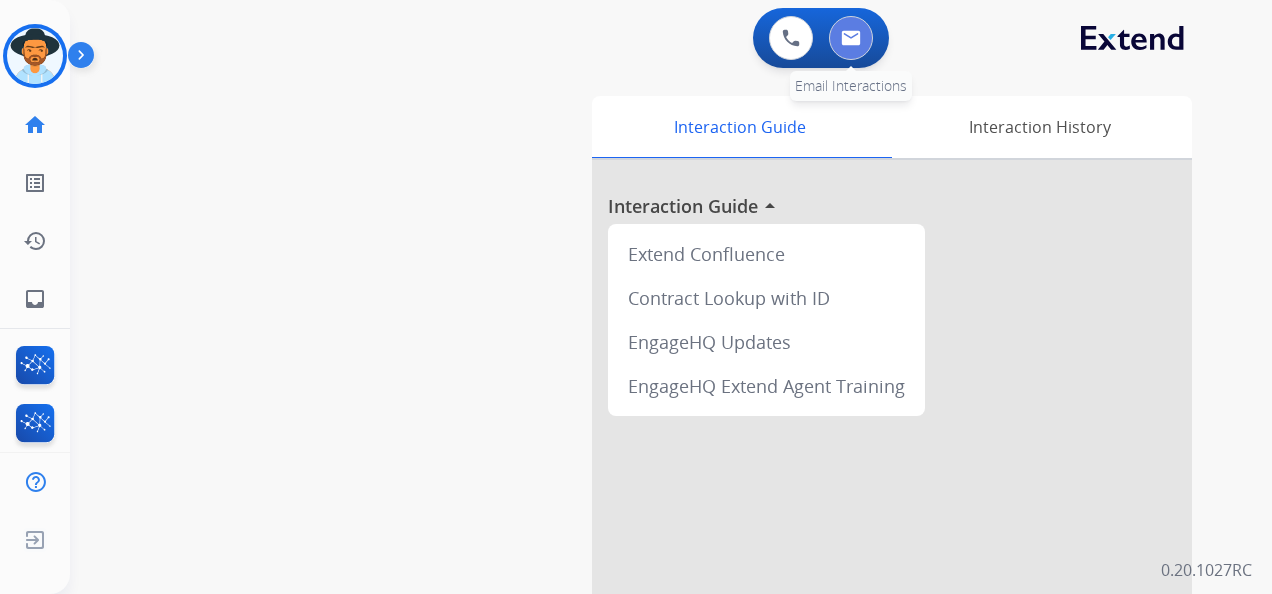 click at bounding box center (851, 38) 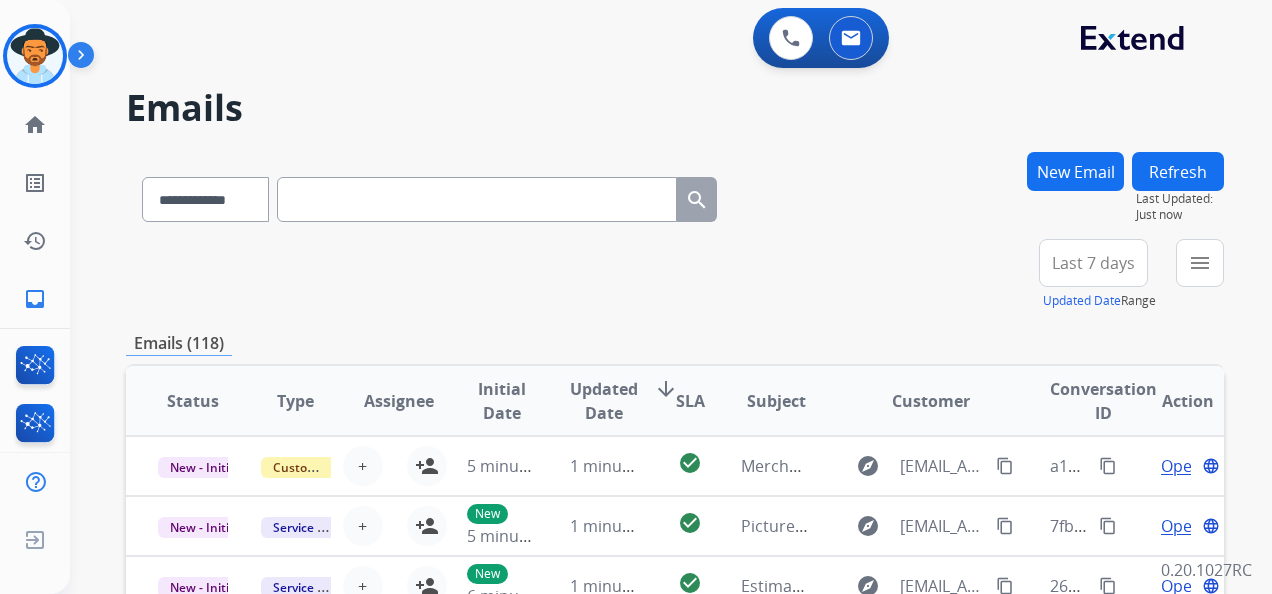 click on "Last 7 days" at bounding box center (1093, 263) 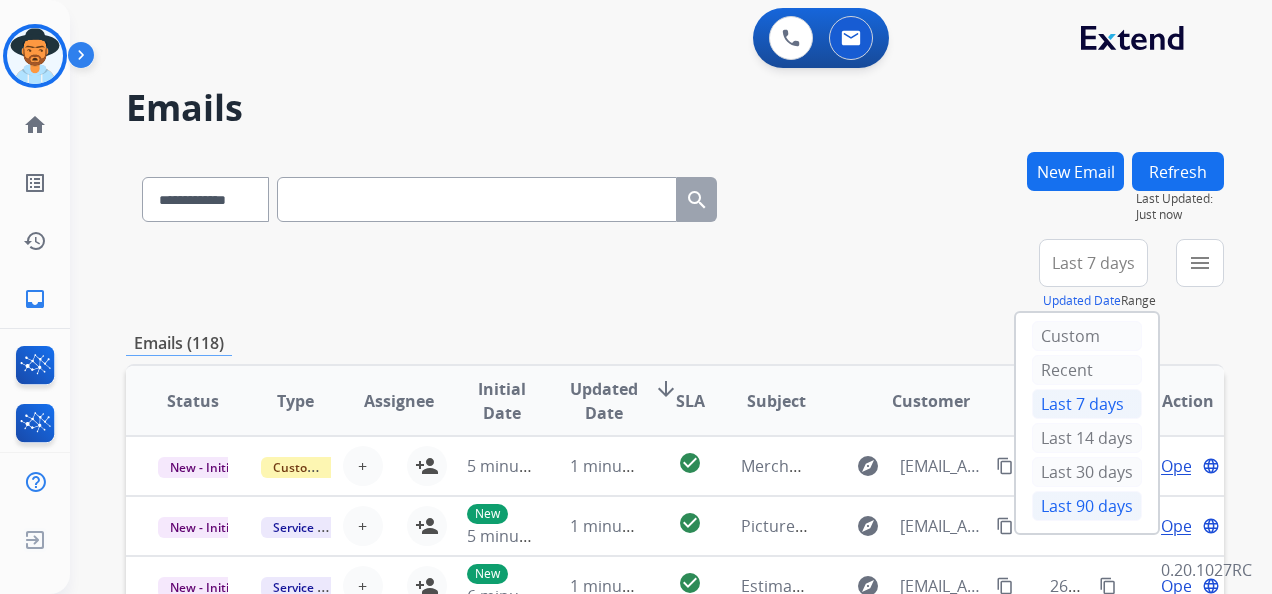 click on "Last 90 days" at bounding box center (1087, 506) 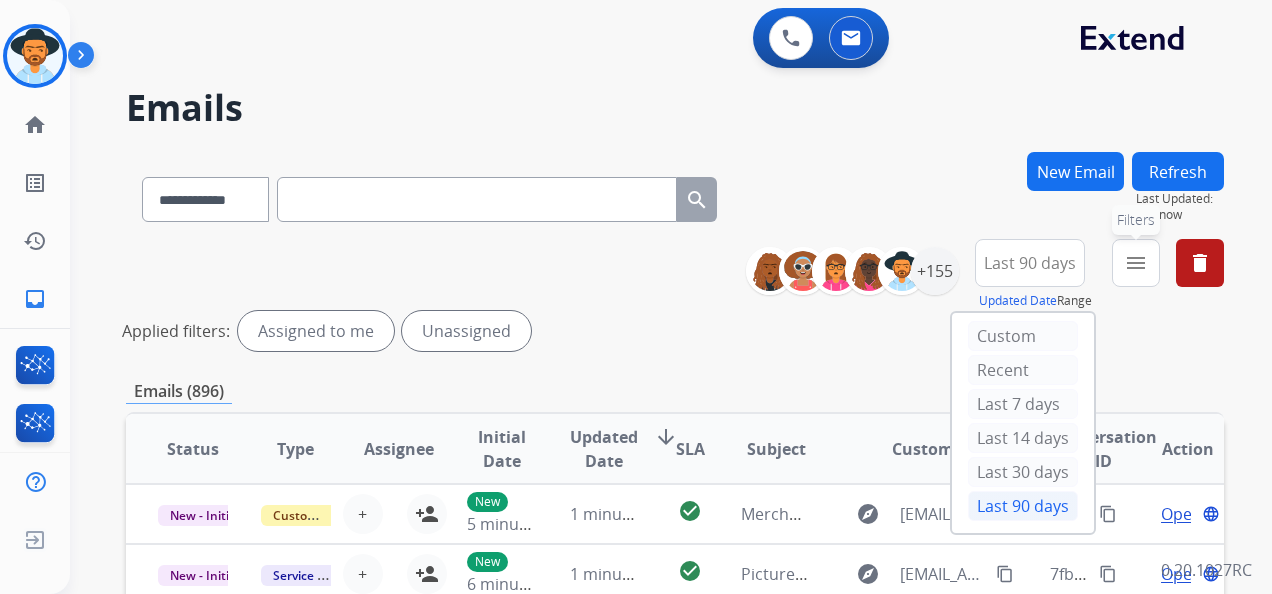 click on "menu" at bounding box center (1136, 263) 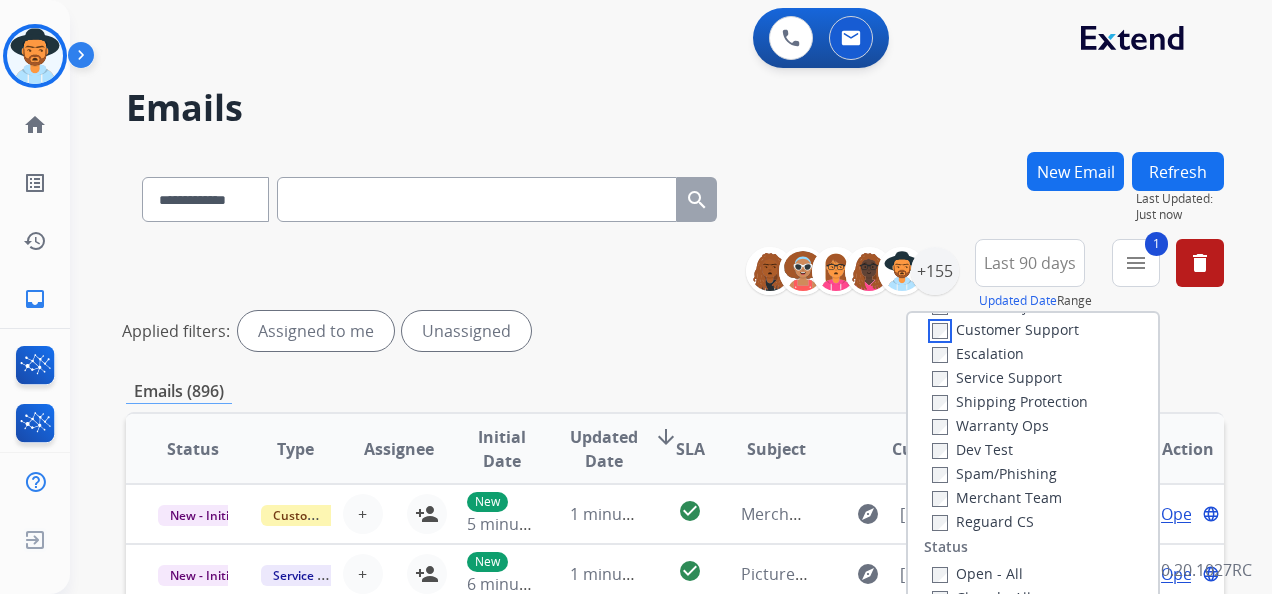 scroll, scrollTop: 100, scrollLeft: 0, axis: vertical 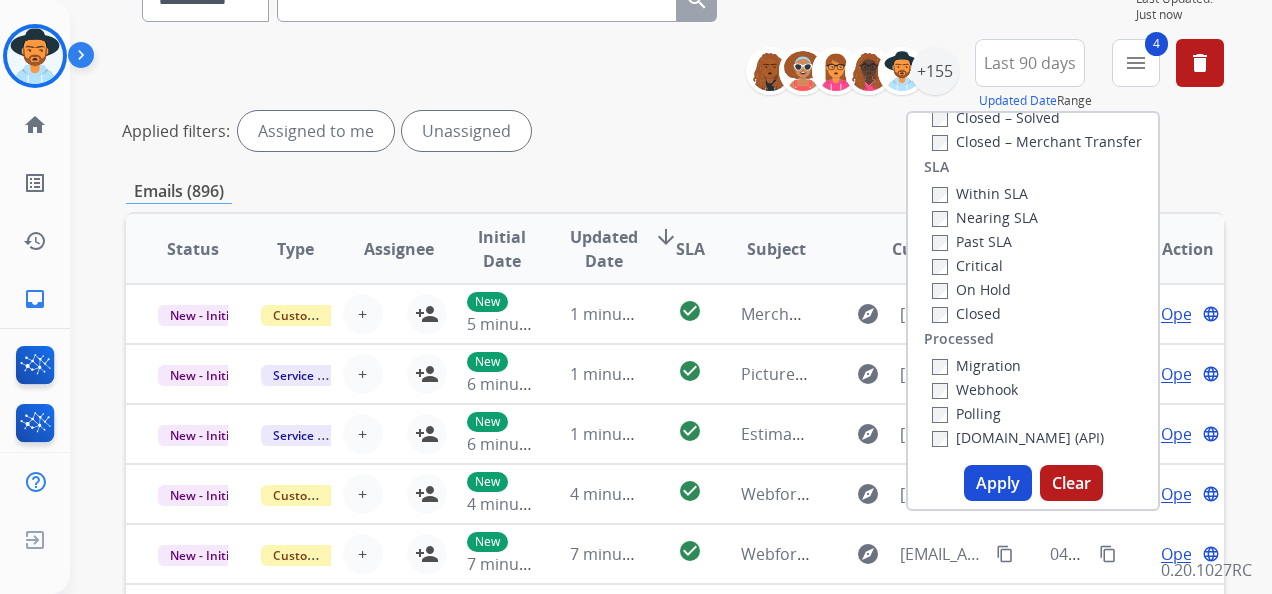 click on "Apply" at bounding box center [998, 483] 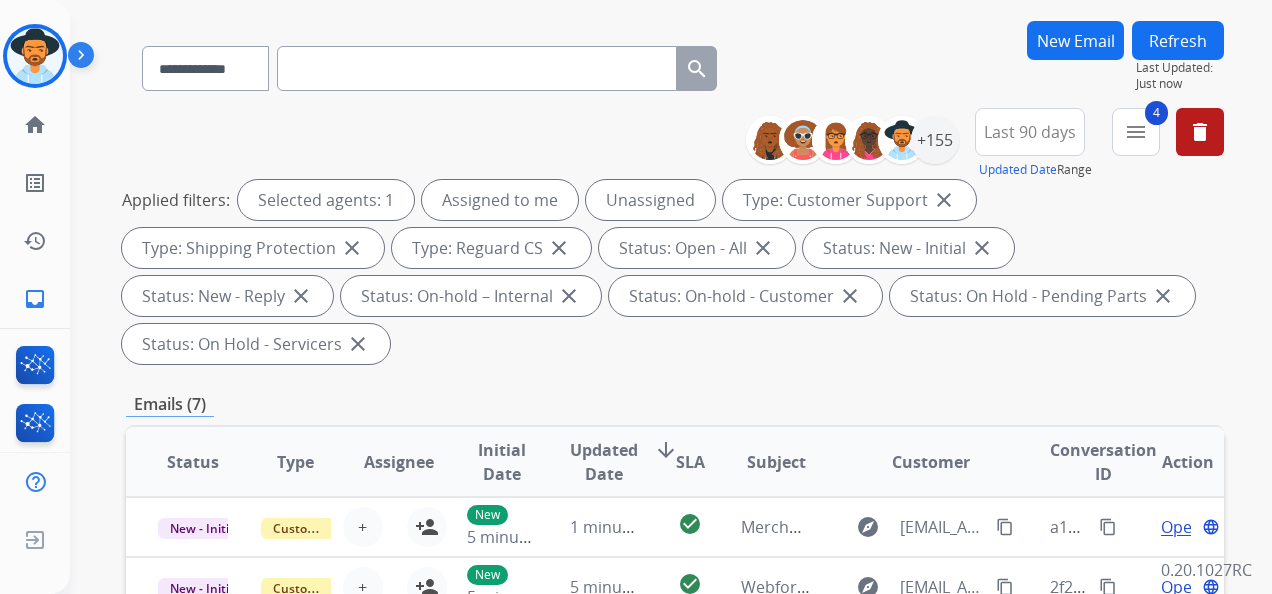 scroll, scrollTop: 100, scrollLeft: 0, axis: vertical 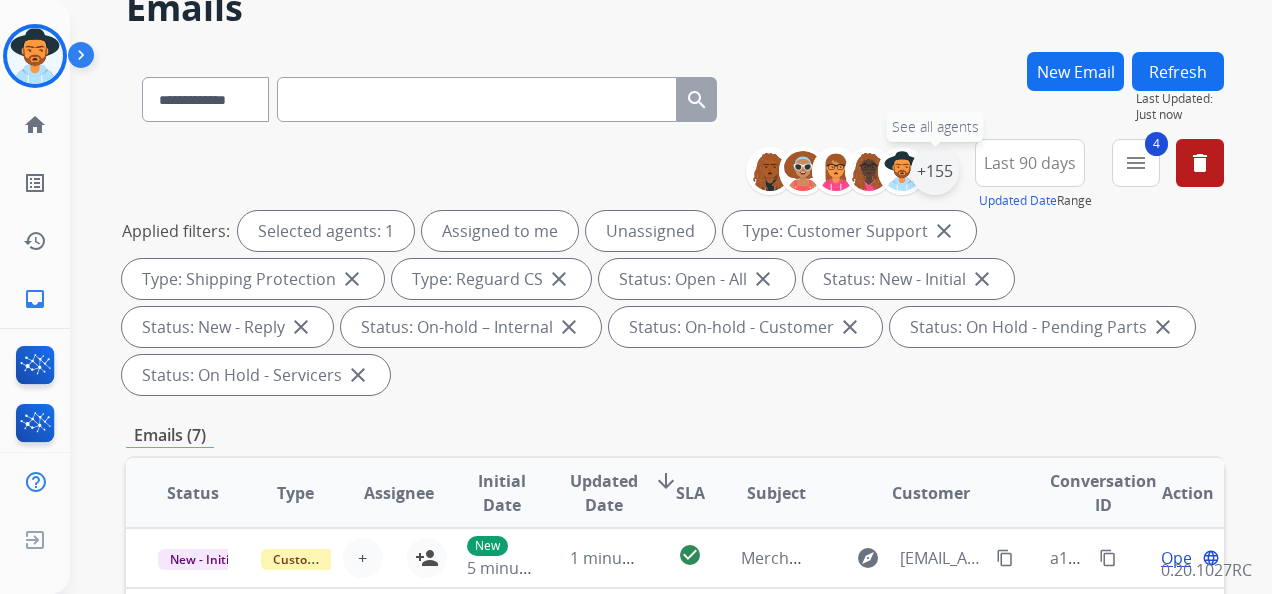 click on "+155" at bounding box center [935, 171] 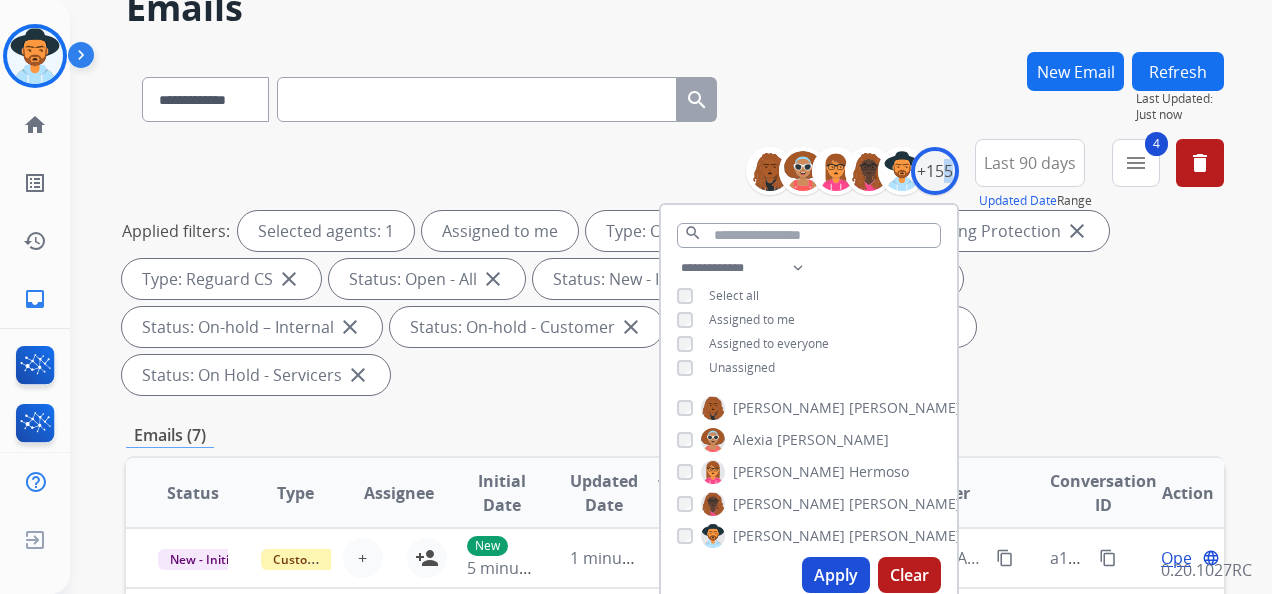 click on "Apply" at bounding box center [836, 575] 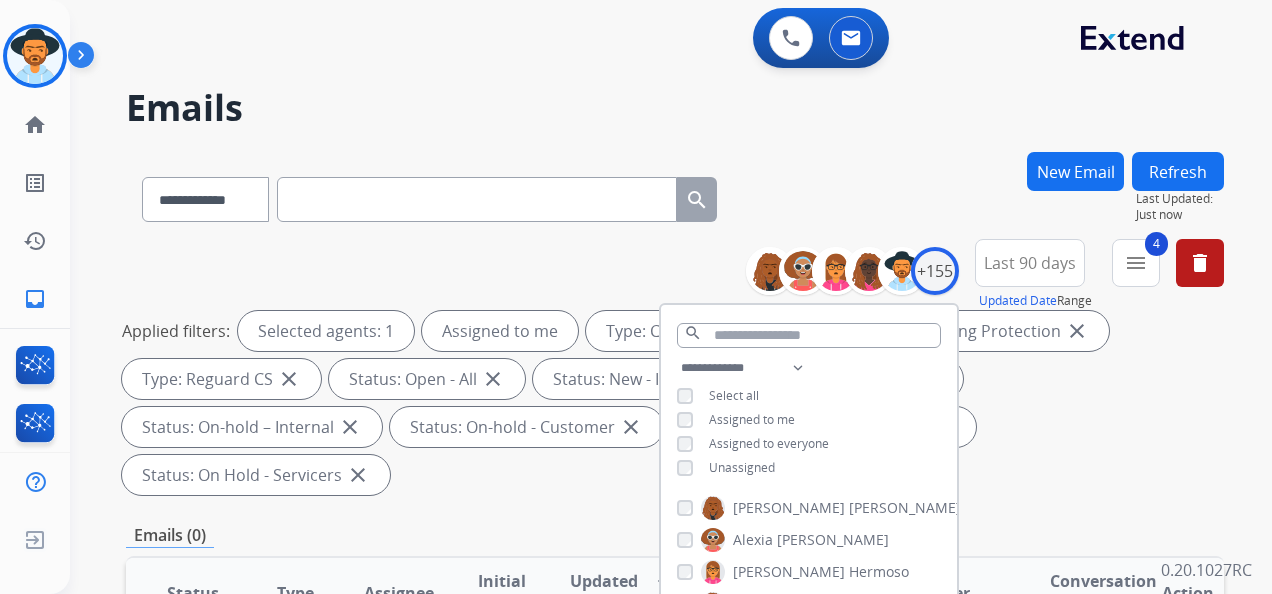 click on "Applied filters:  Selected agents: 1  Assigned to me  Type: Customer Support  close  Type: Shipping Protection  close  Type: Reguard CS  close  Status: Open - All  close  Status: New - Initial  close  Status: New - Reply  close  Status: On-hold – Internal  close  Status: On-hold - Customer  close  Status: On Hold - Pending Parts  close  Status: On Hold - Servicers  close" at bounding box center [671, 403] 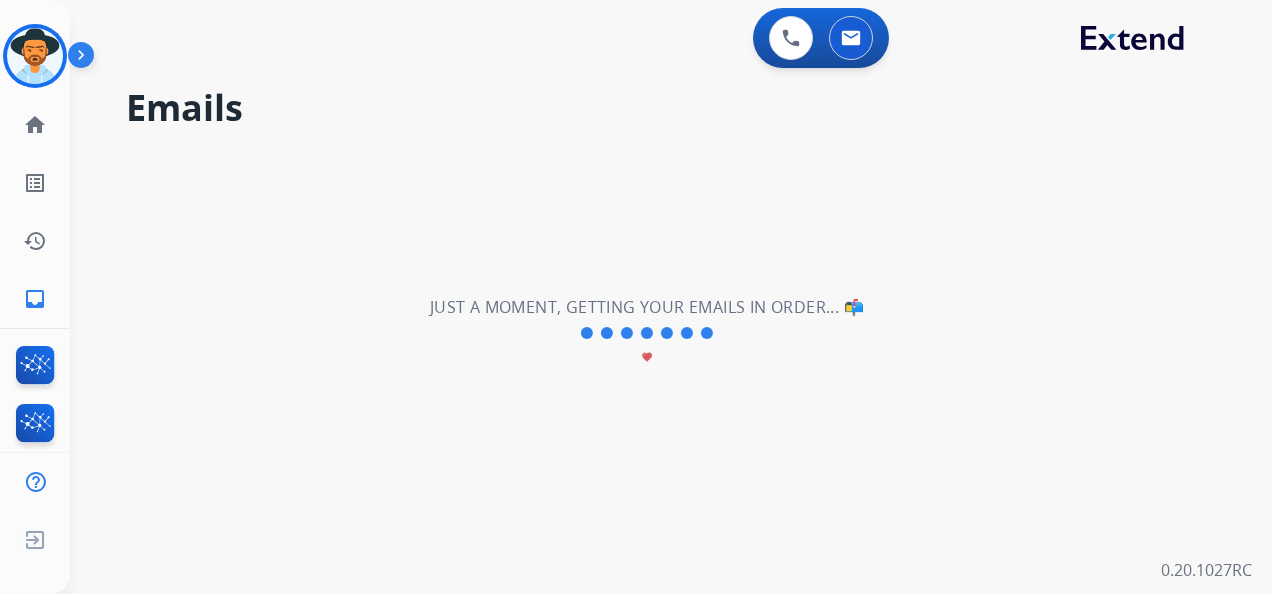 scroll, scrollTop: 0, scrollLeft: 0, axis: both 